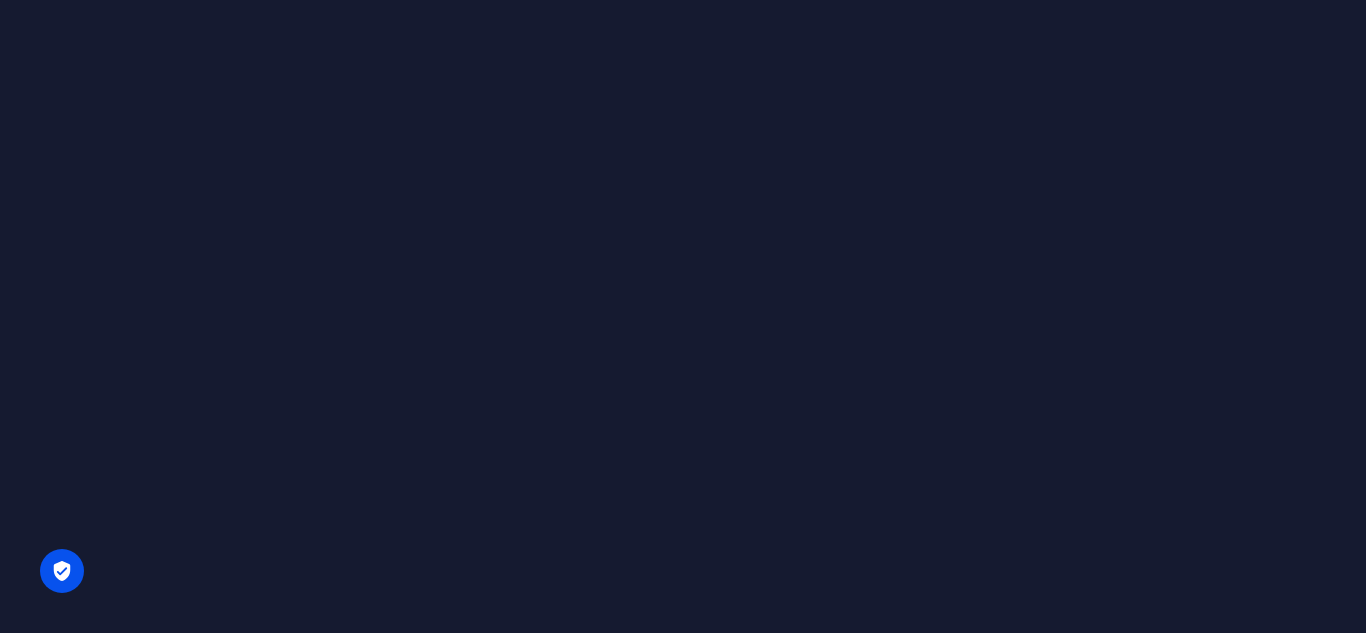 scroll, scrollTop: 0, scrollLeft: 0, axis: both 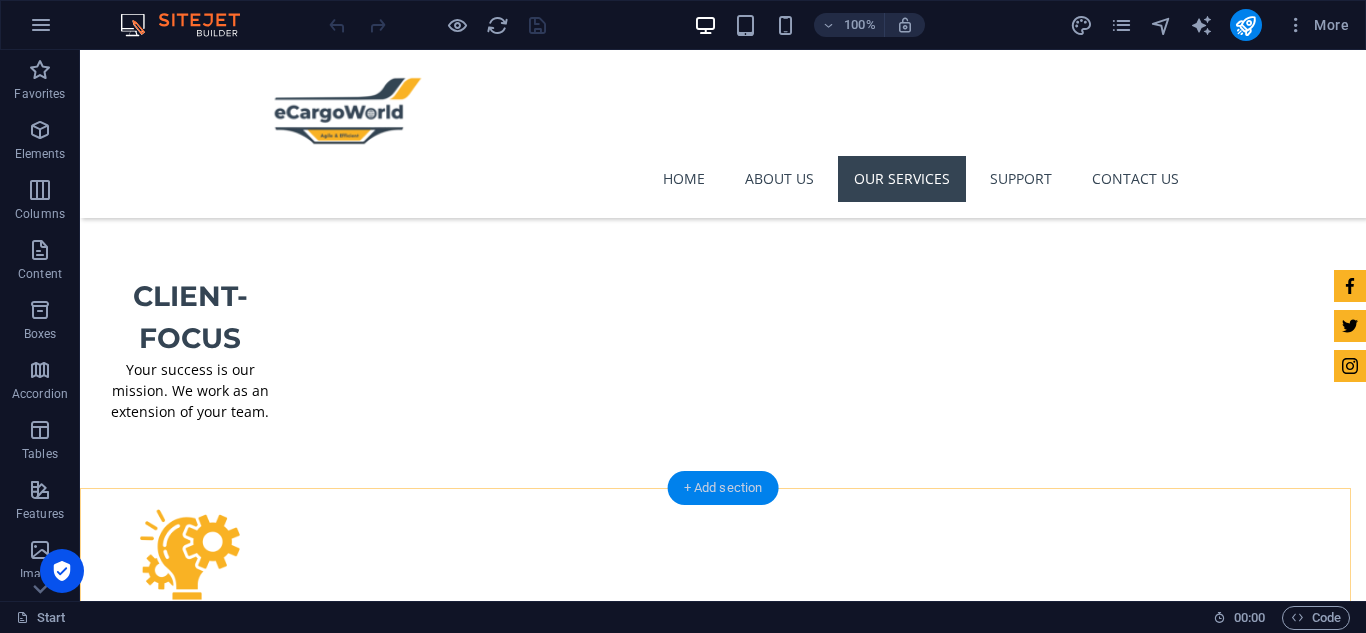 click on "+ Add section" at bounding box center [723, 488] 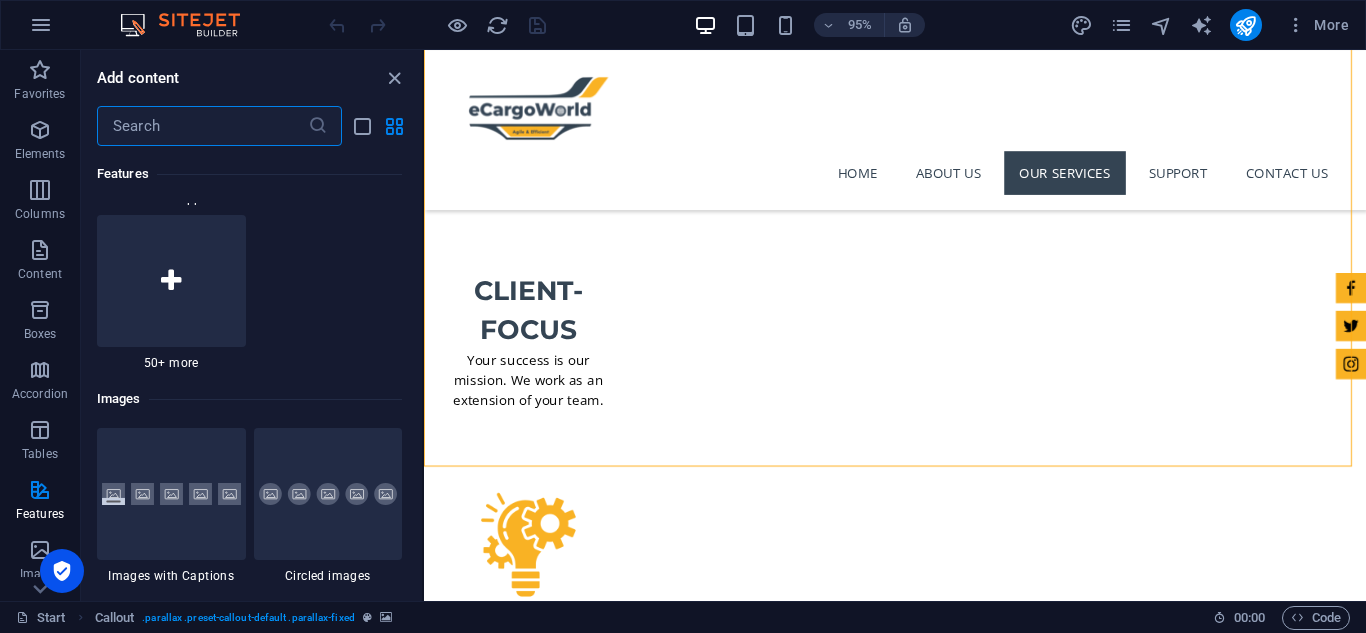 scroll, scrollTop: 0, scrollLeft: 0, axis: both 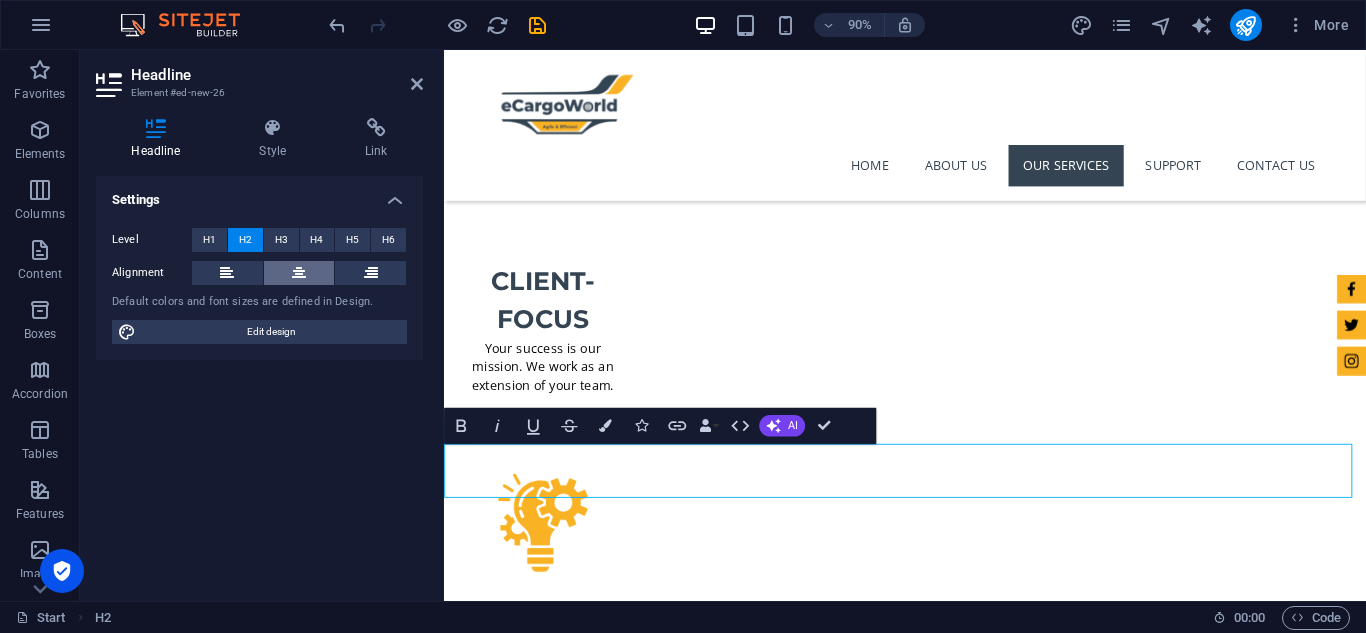 click at bounding box center (299, 273) 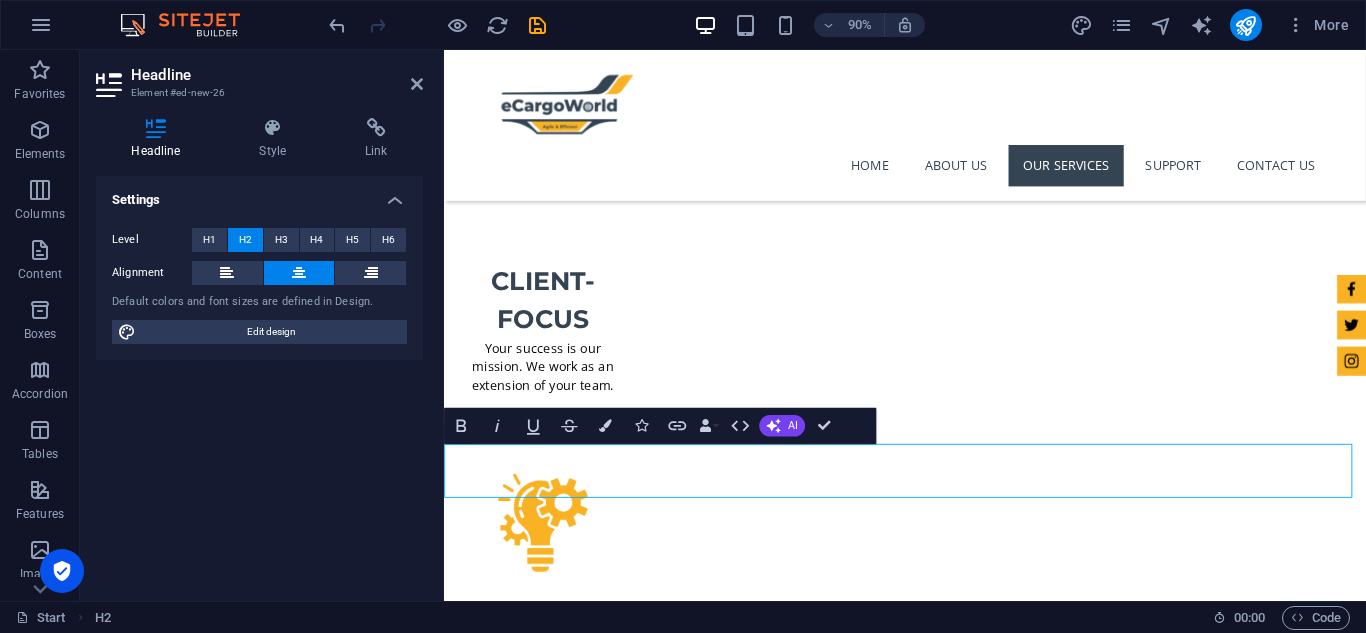 type 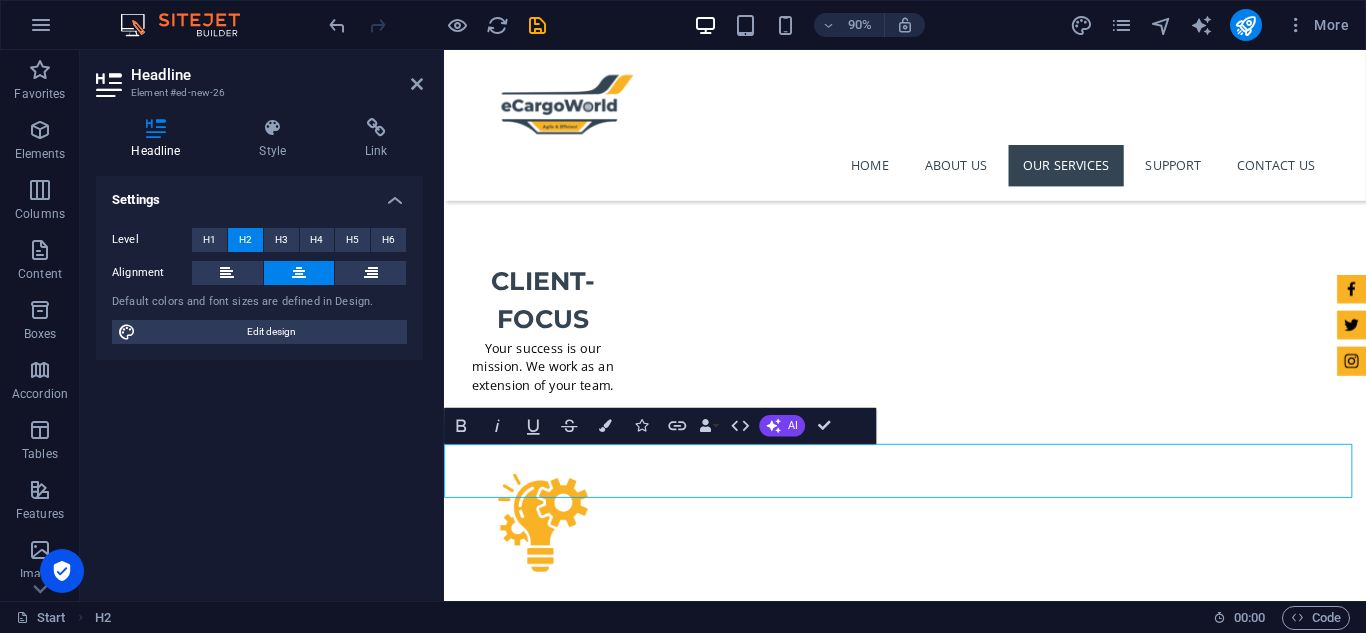 click on "New headline" at bounding box center (956, 4596) 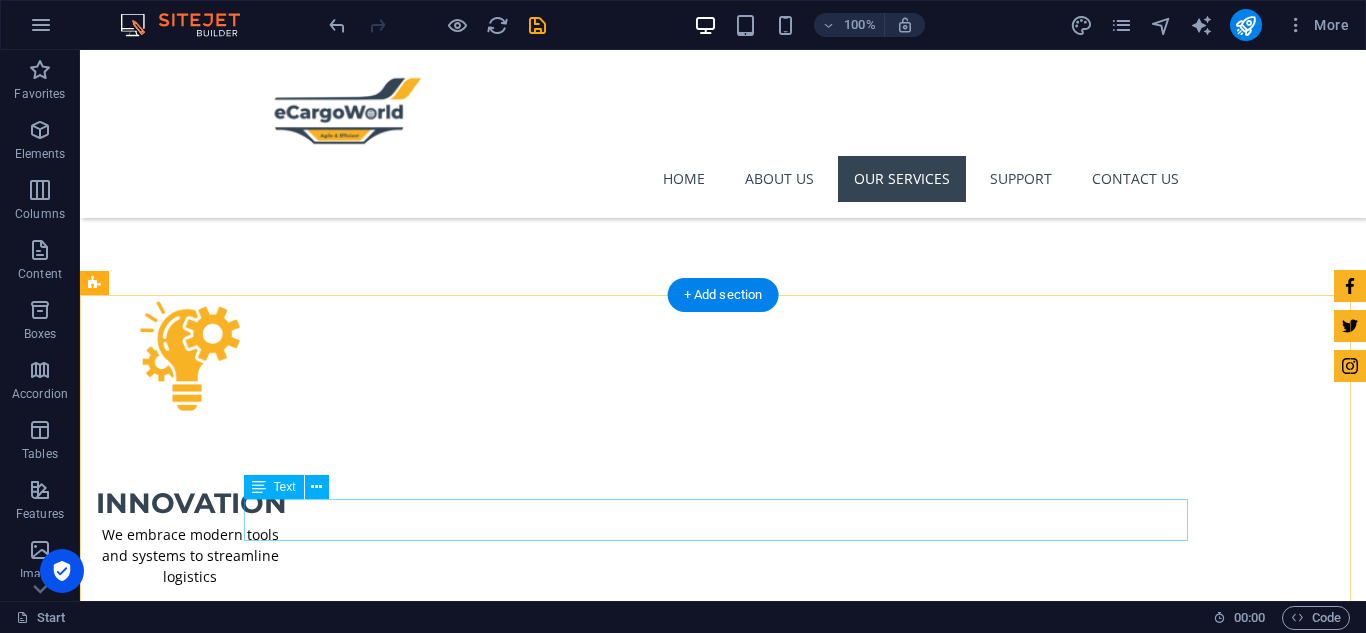 scroll, scrollTop: 4261, scrollLeft: 0, axis: vertical 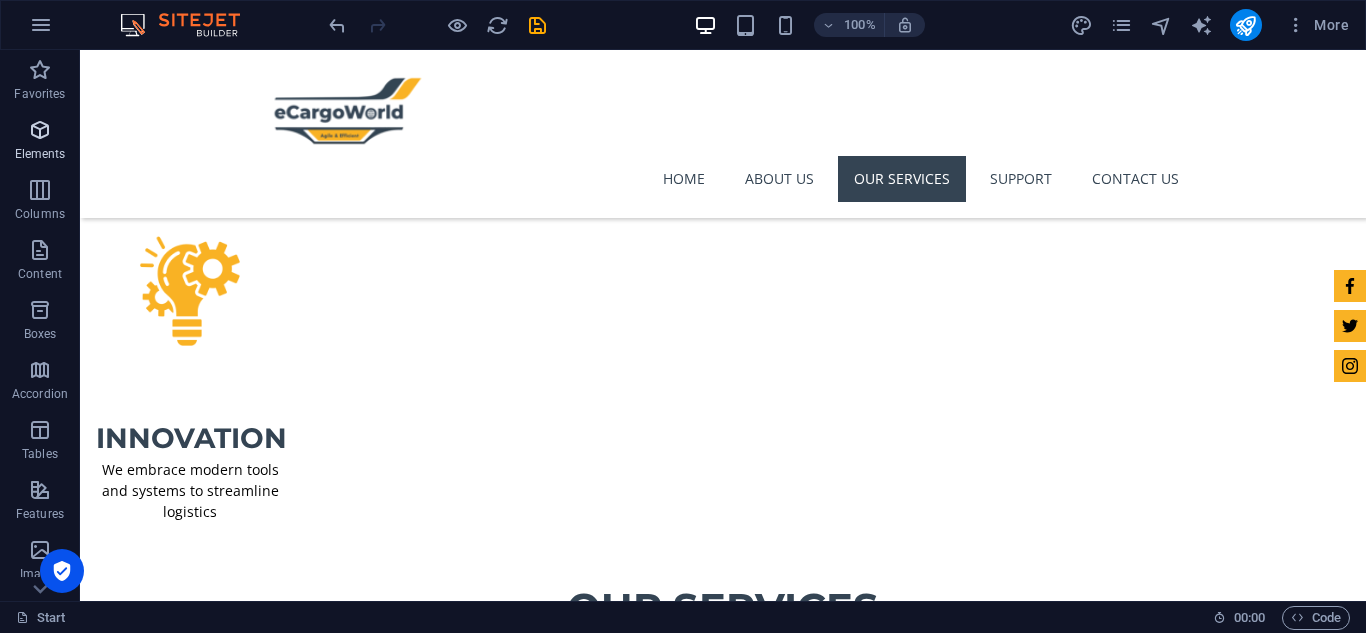 click at bounding box center (40, 130) 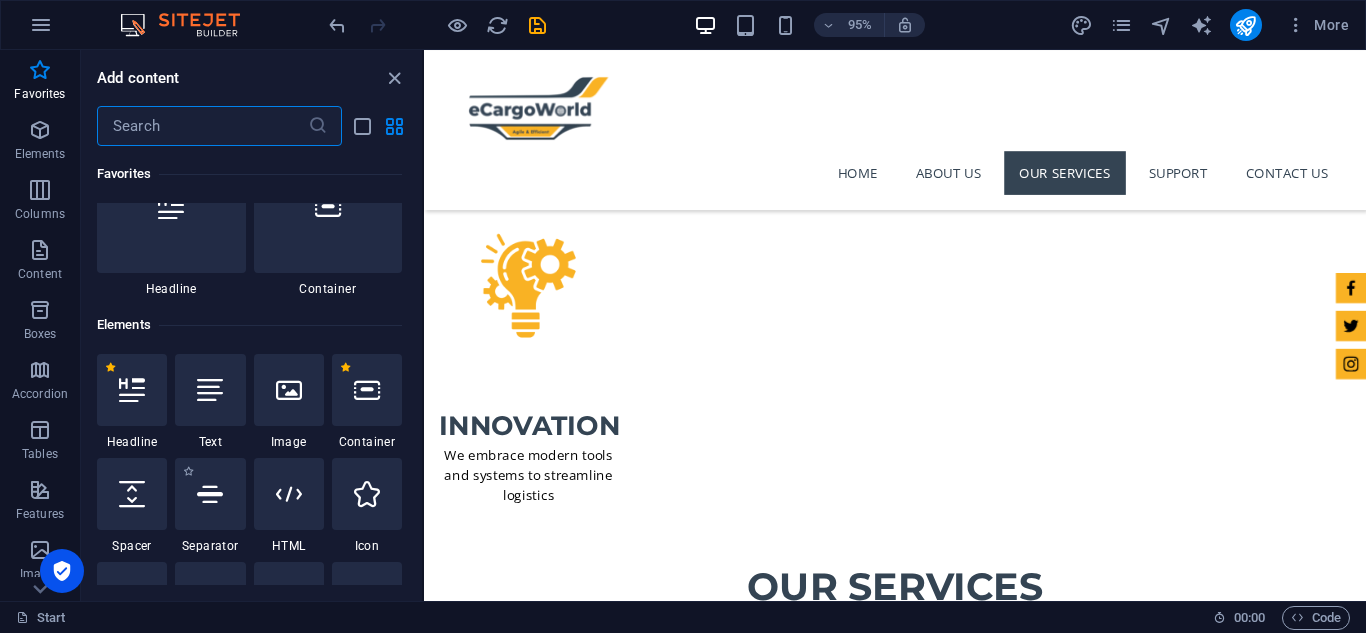 scroll, scrollTop: 33, scrollLeft: 0, axis: vertical 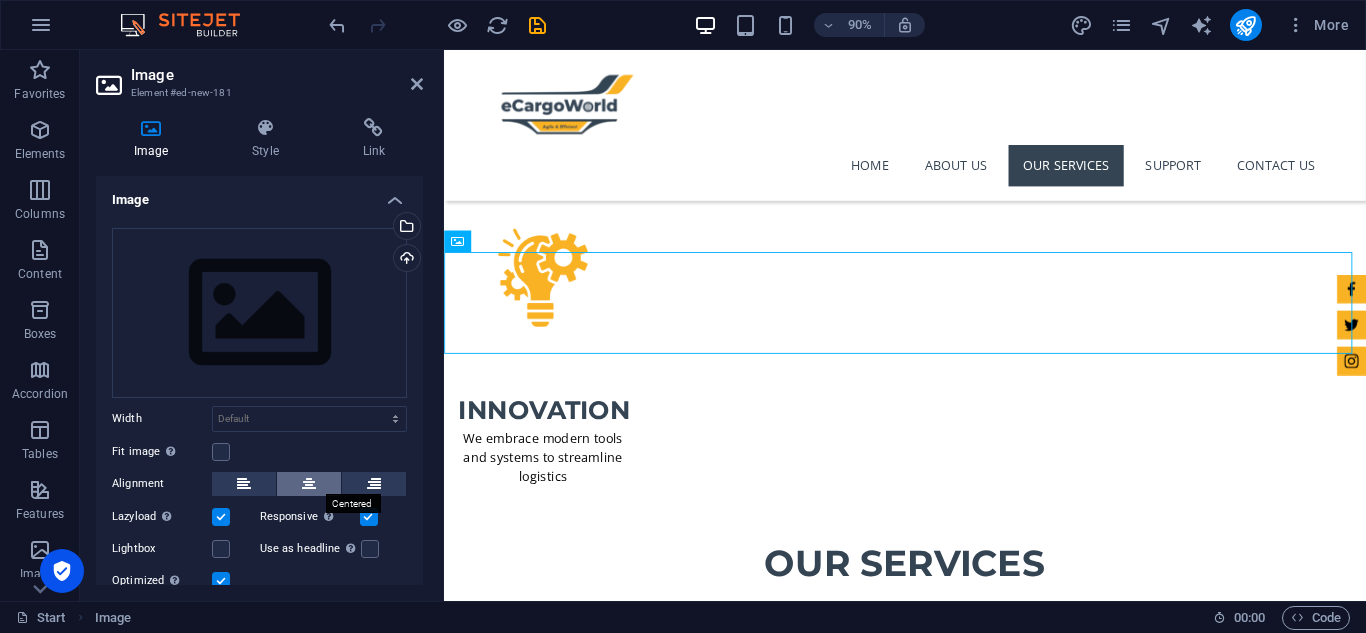 click at bounding box center [309, 484] 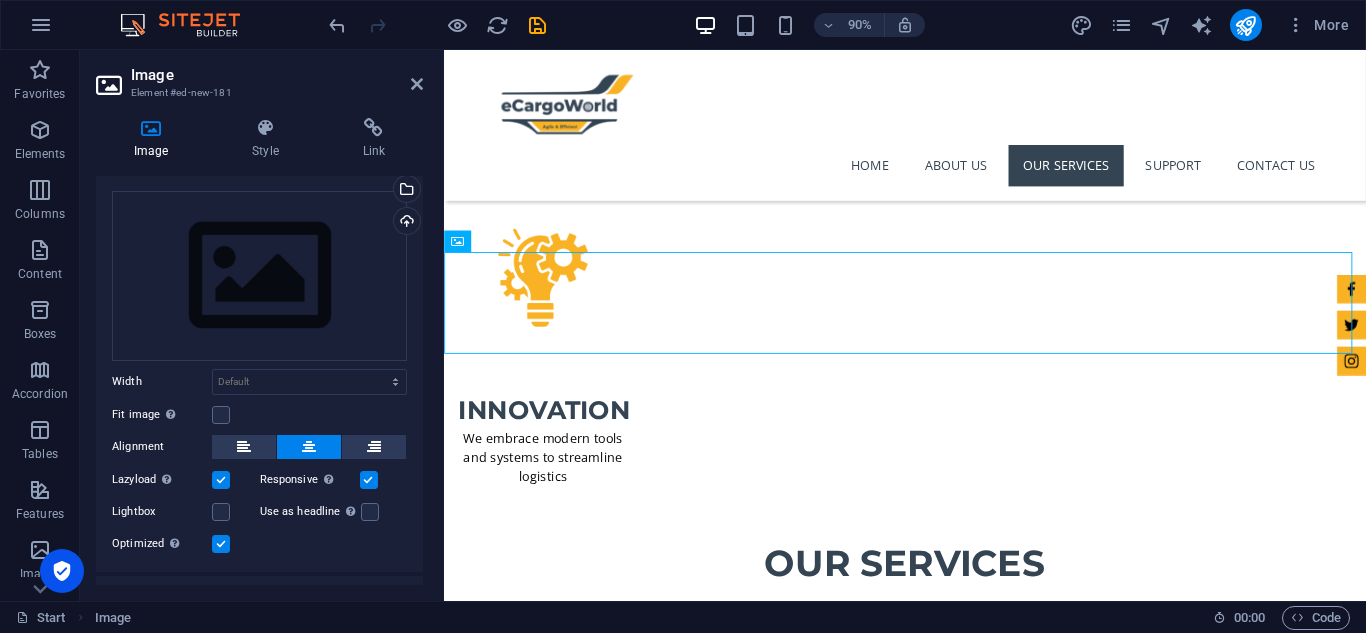 scroll, scrollTop: 0, scrollLeft: 0, axis: both 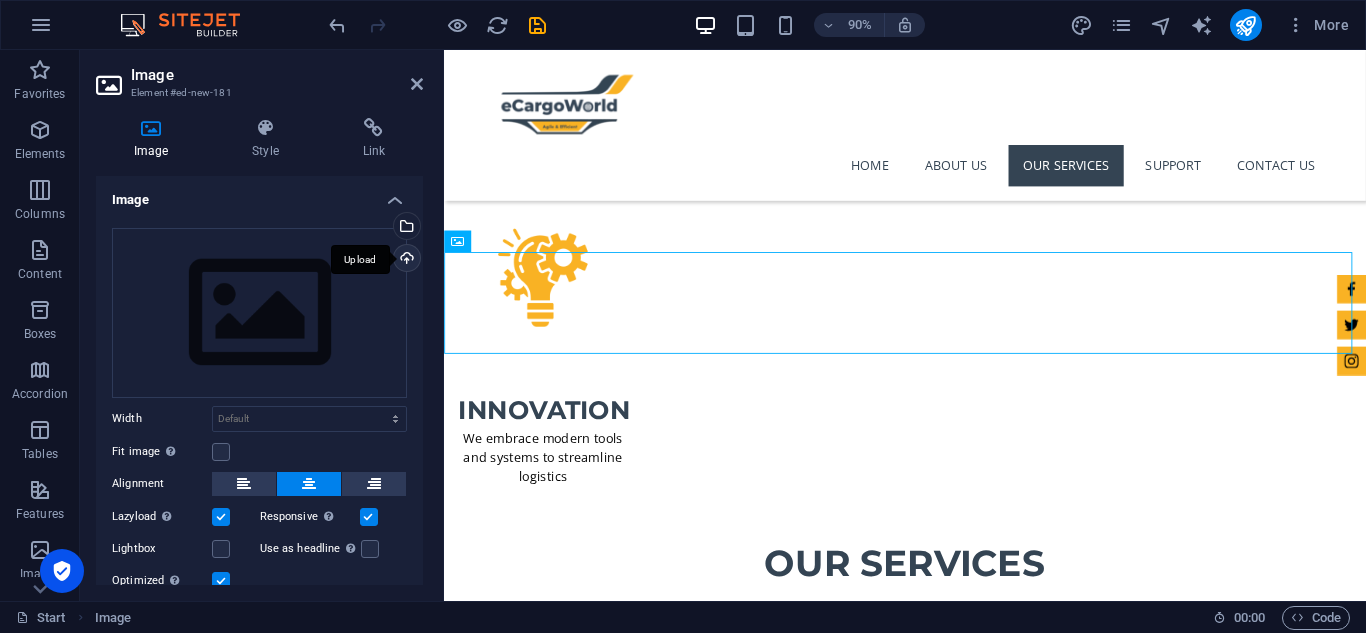 click on "Upload" at bounding box center (405, 260) 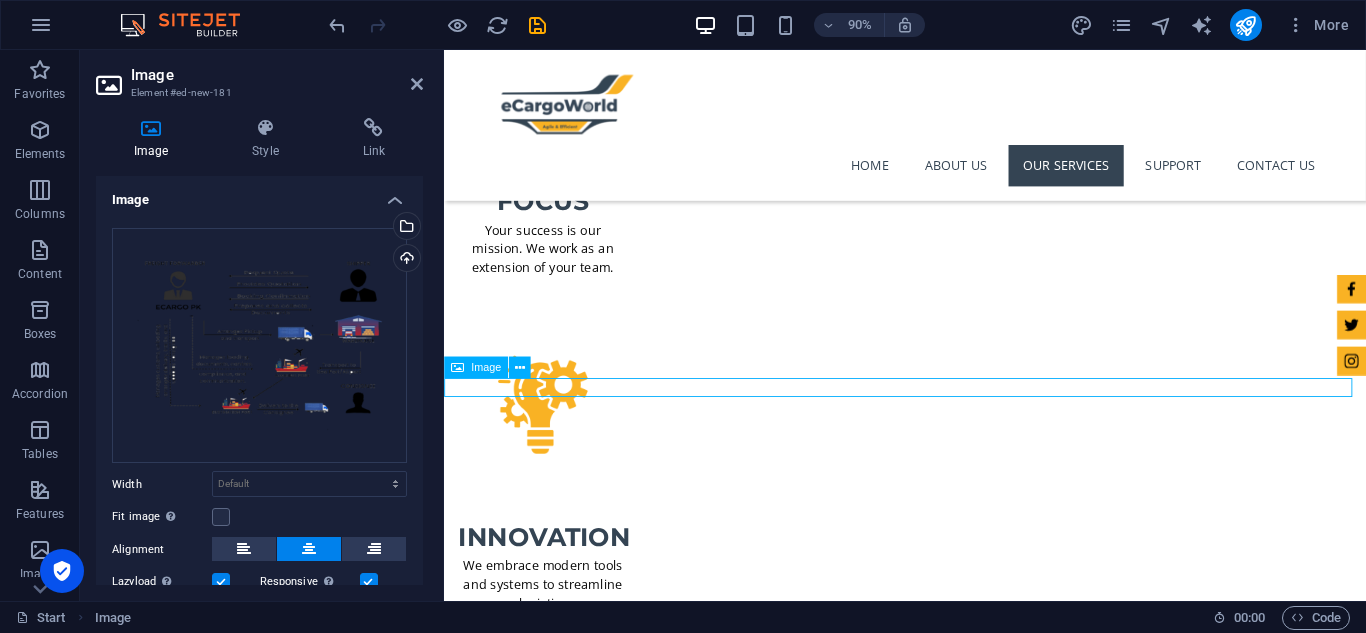 scroll, scrollTop: 4121, scrollLeft: 0, axis: vertical 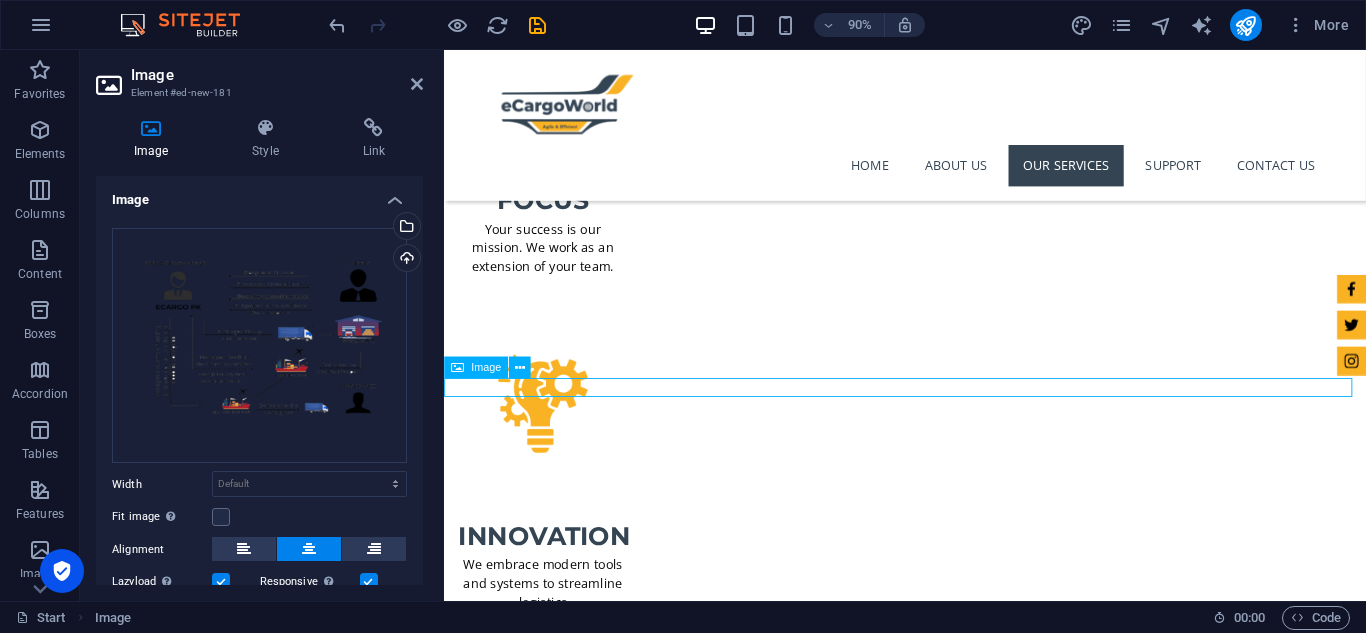 click at bounding box center (956, 4899) 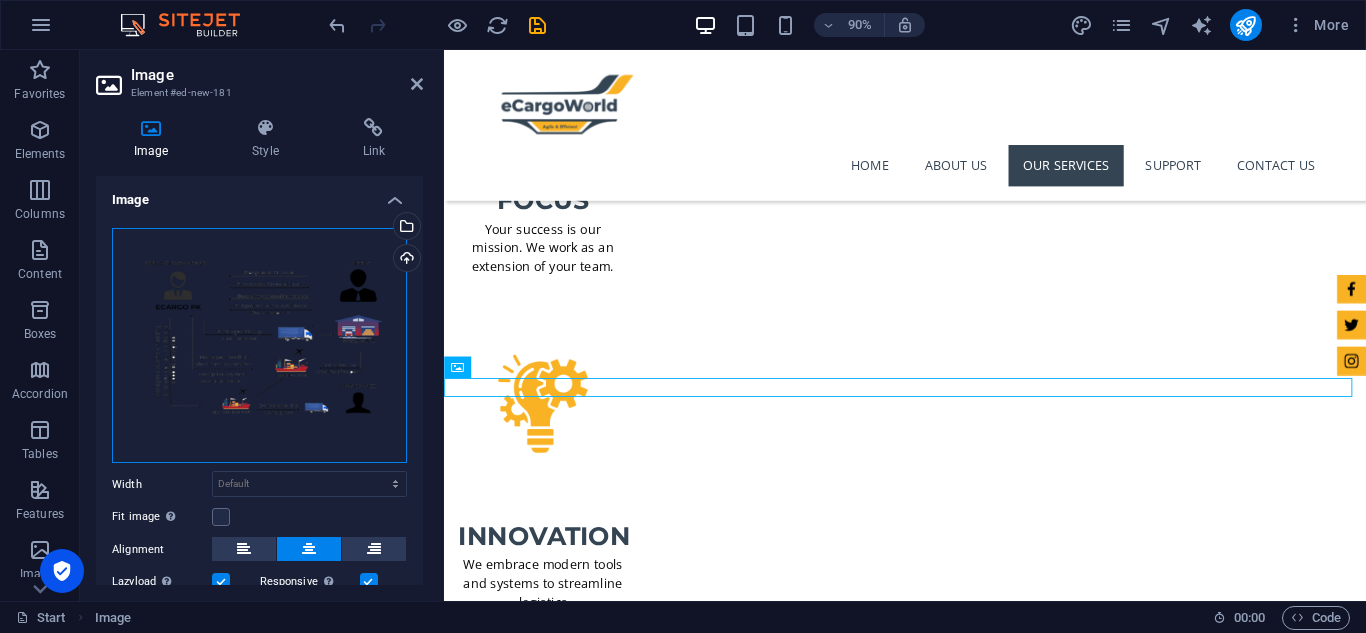 click on "Drag files here, click to choose files or select files from Files or our free stock photos & videos" at bounding box center (259, 346) 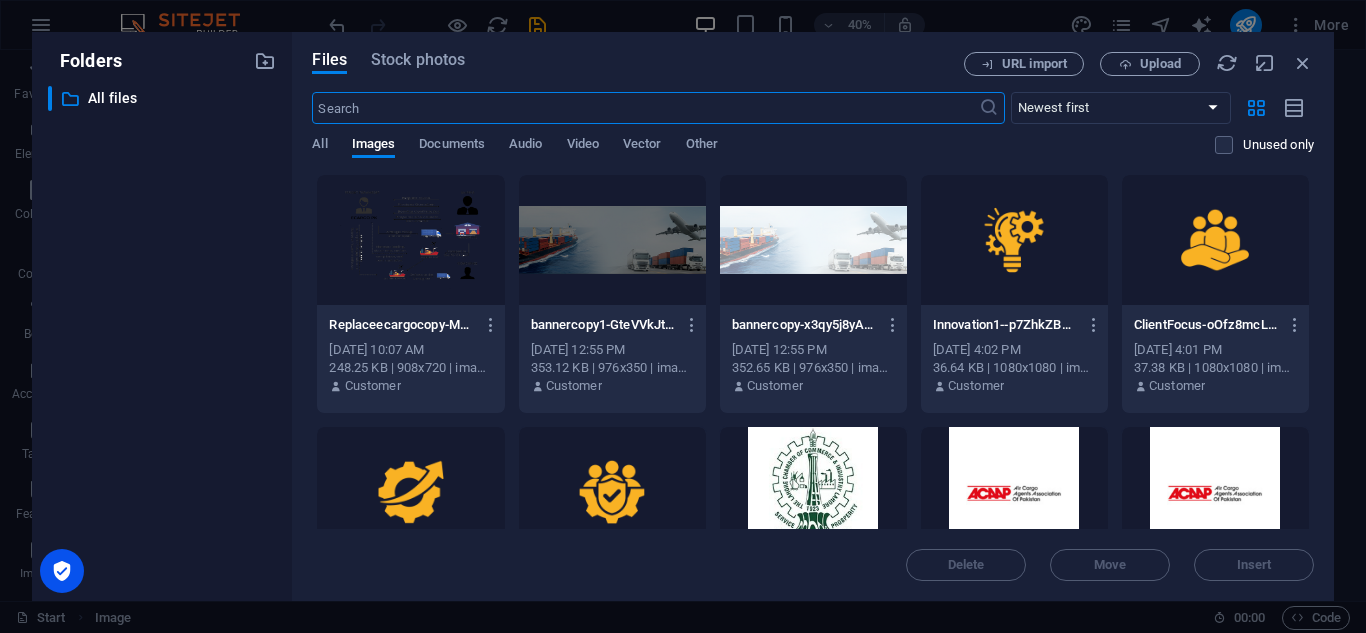 scroll, scrollTop: 4806, scrollLeft: 0, axis: vertical 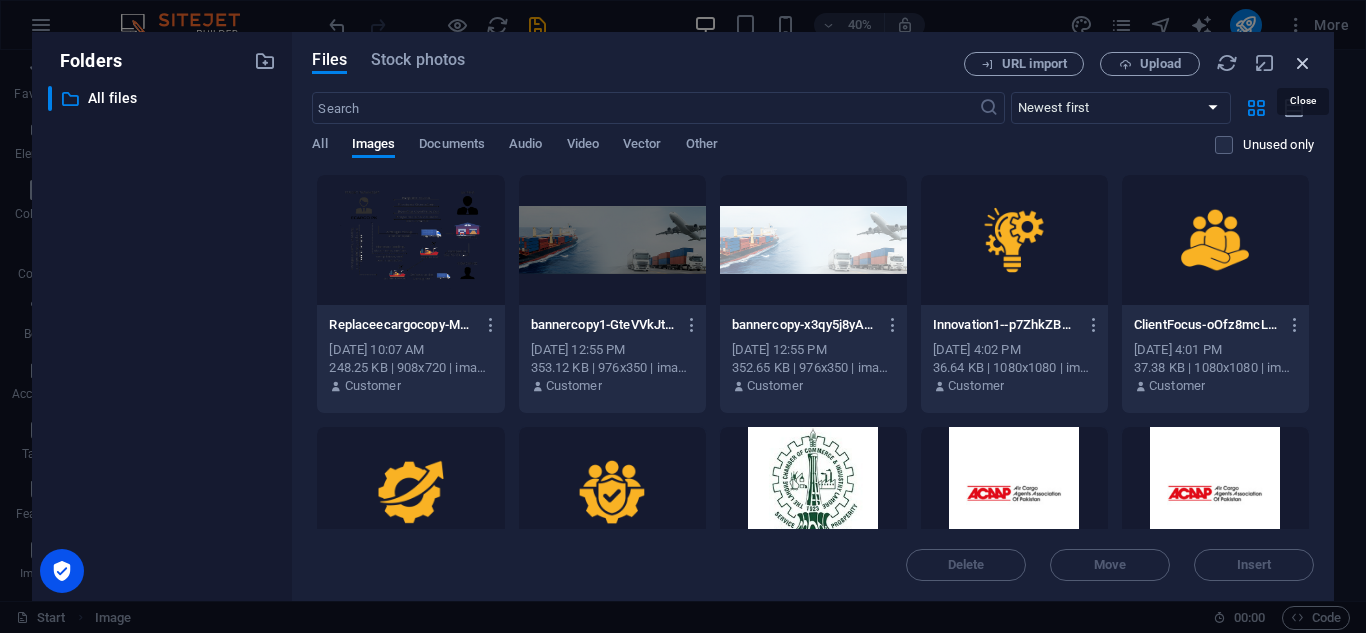 click at bounding box center [1303, 63] 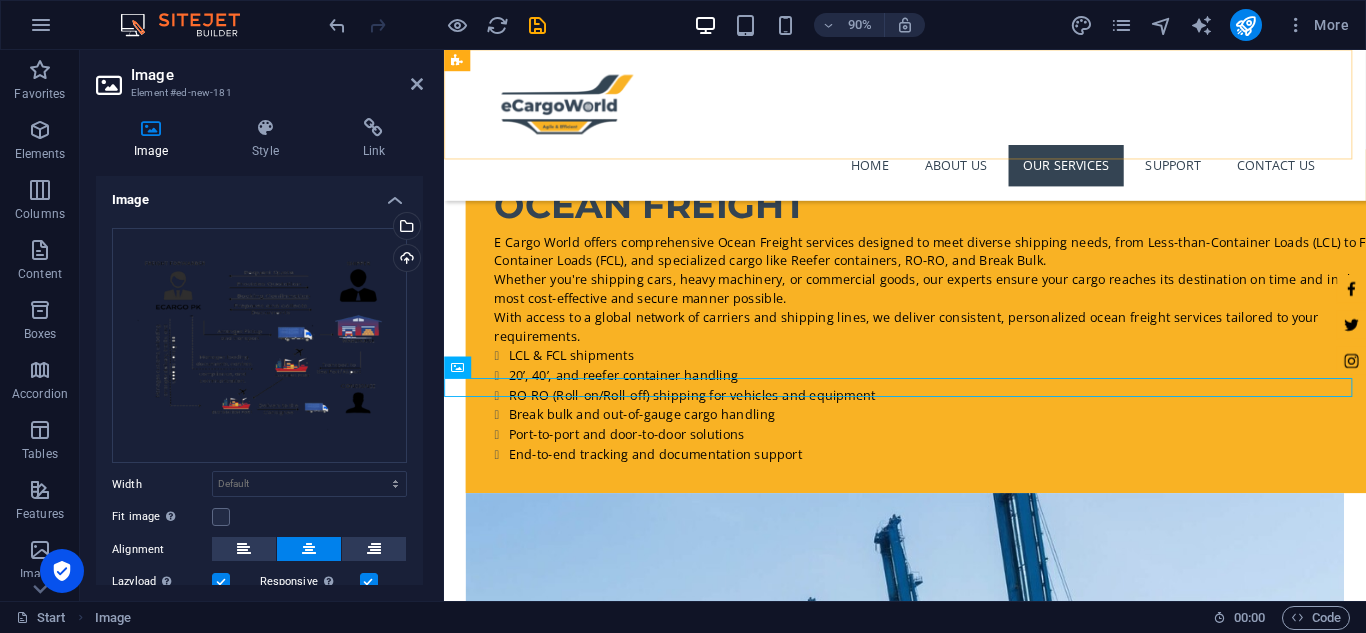 scroll, scrollTop: 4121, scrollLeft: 0, axis: vertical 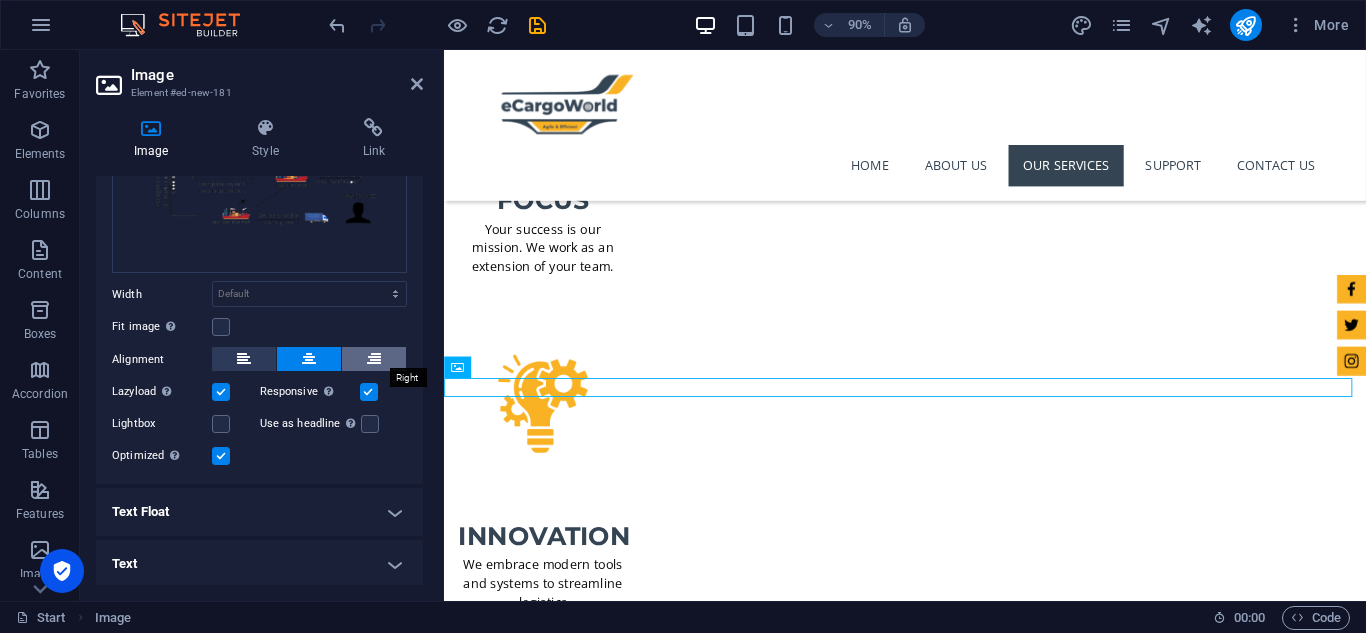 click at bounding box center (374, 359) 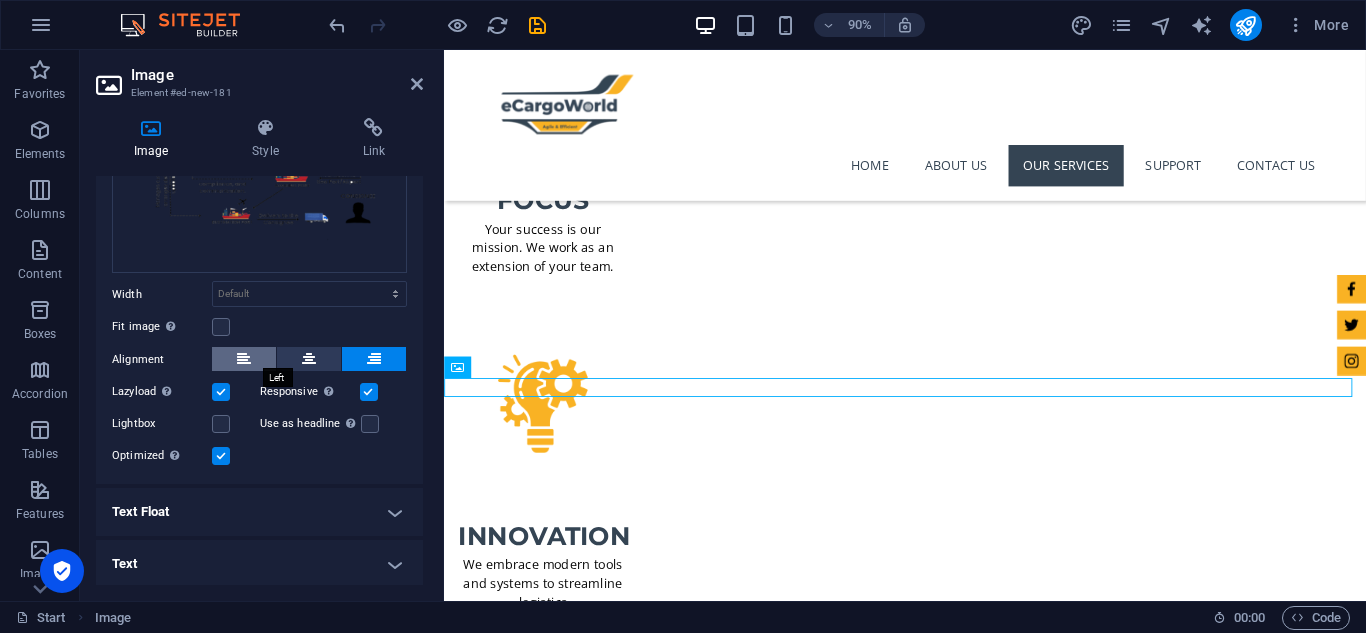 click at bounding box center (244, 359) 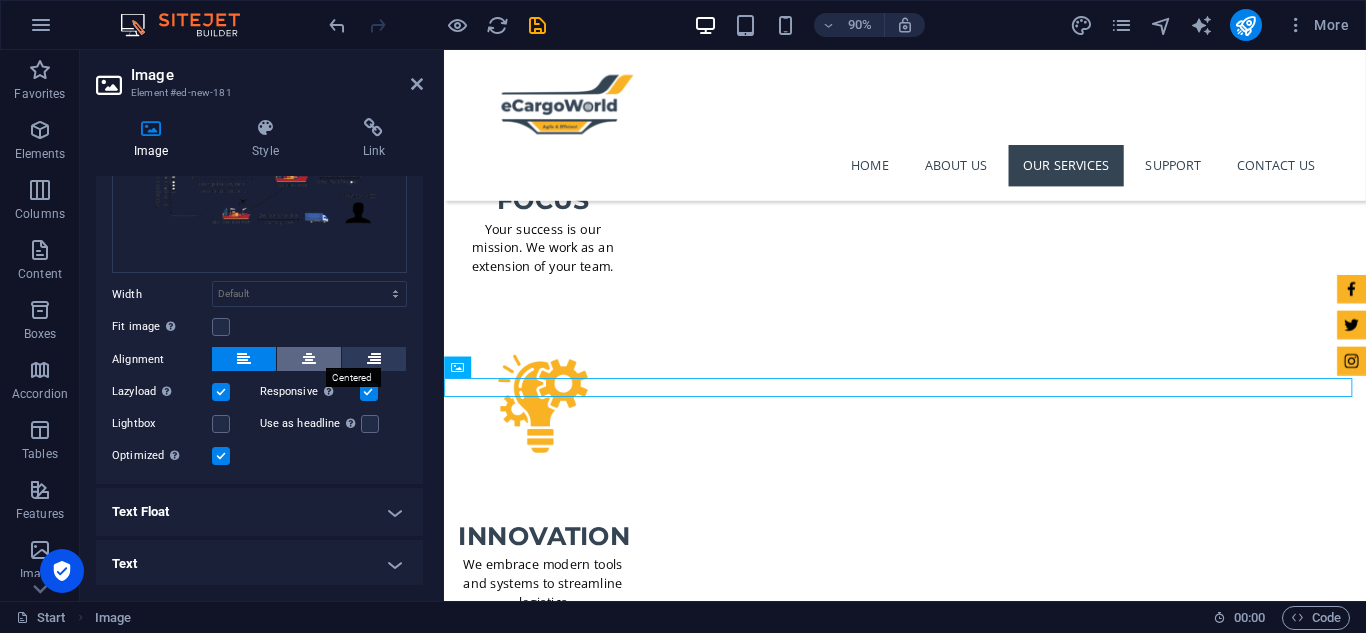 click at bounding box center (309, 359) 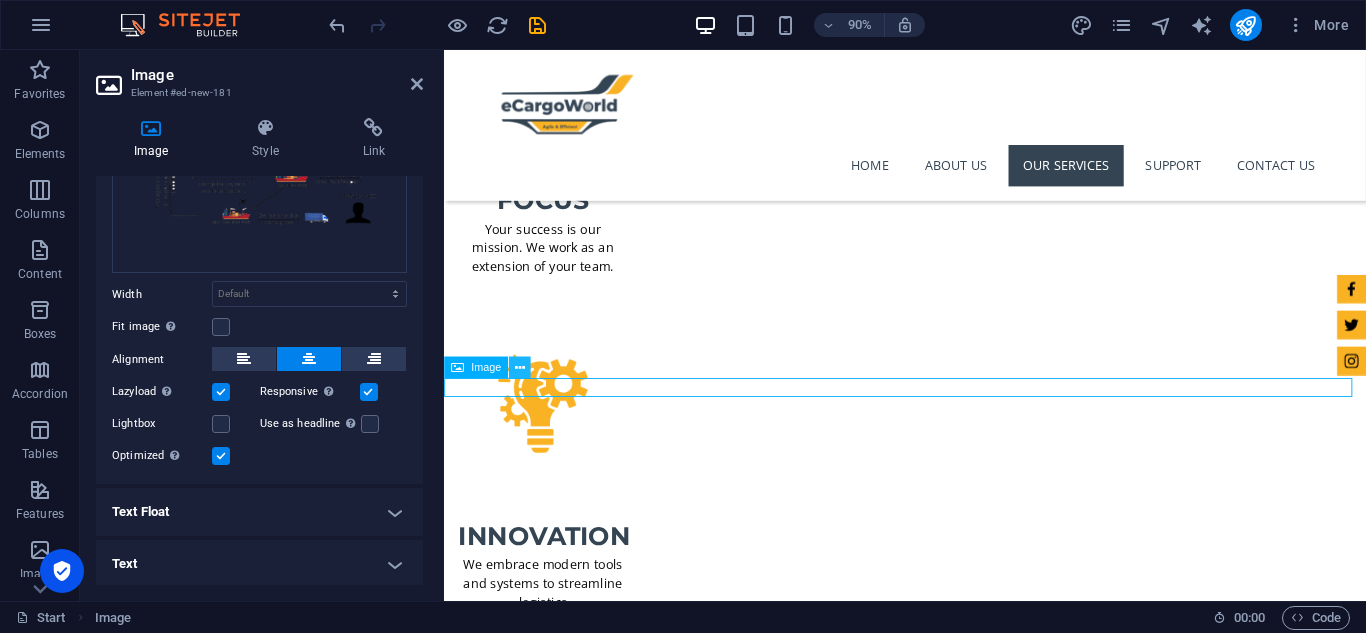 click at bounding box center [520, 367] 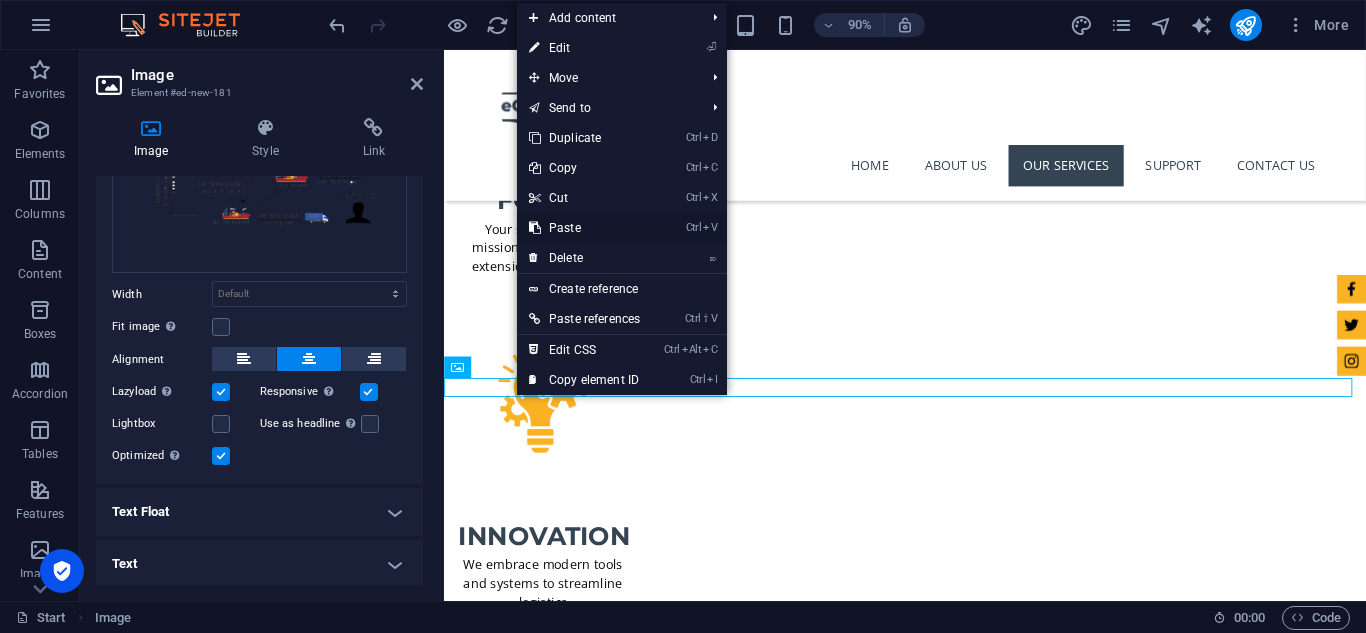 click on "Ctrl V  Paste" at bounding box center (584, 228) 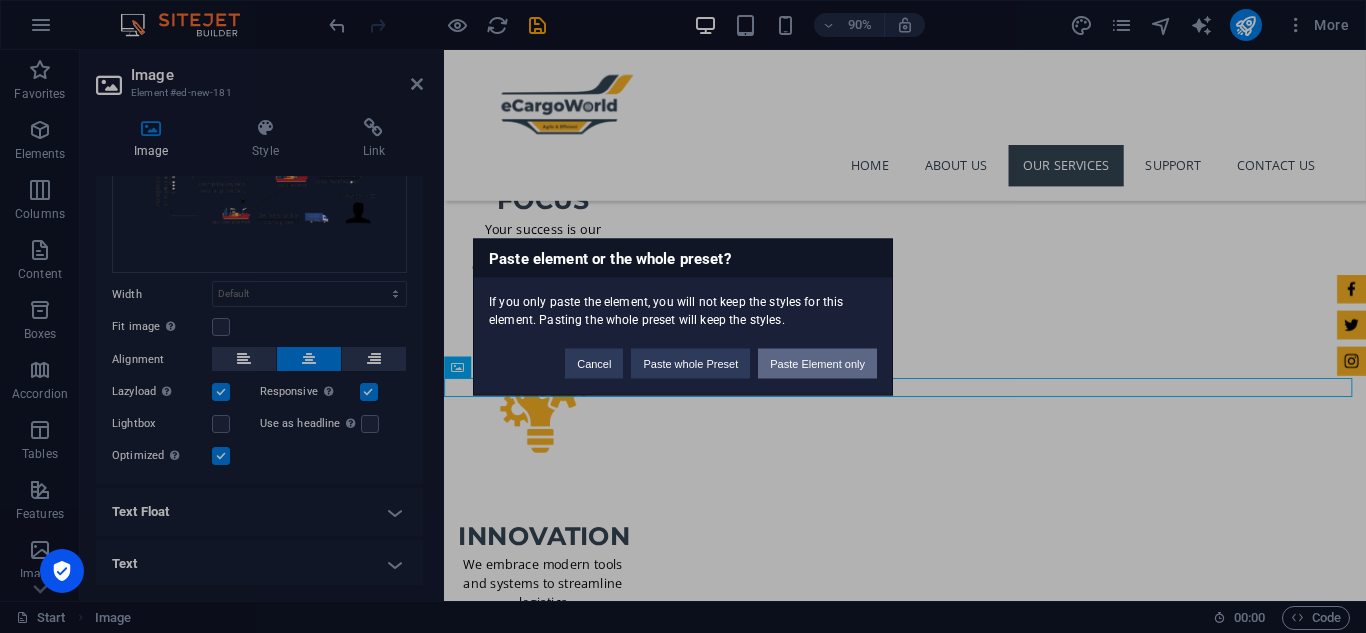 click on "Paste Element only" at bounding box center (817, 363) 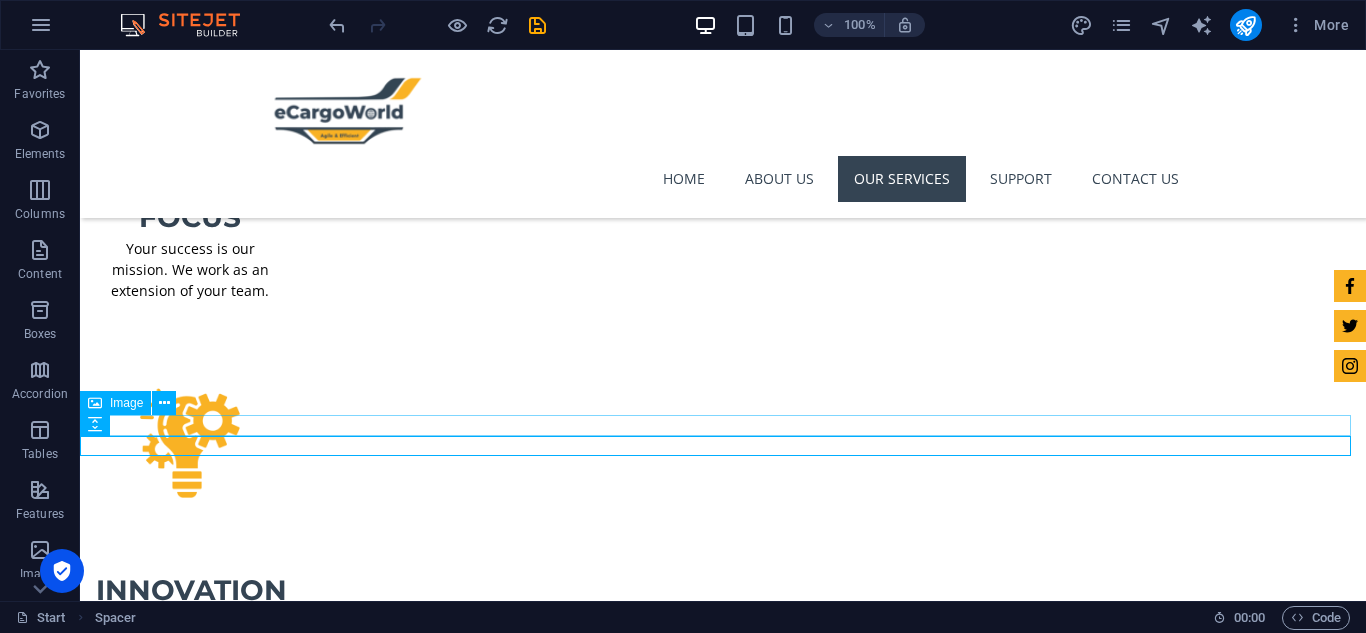 click on "Image" at bounding box center [126, 403] 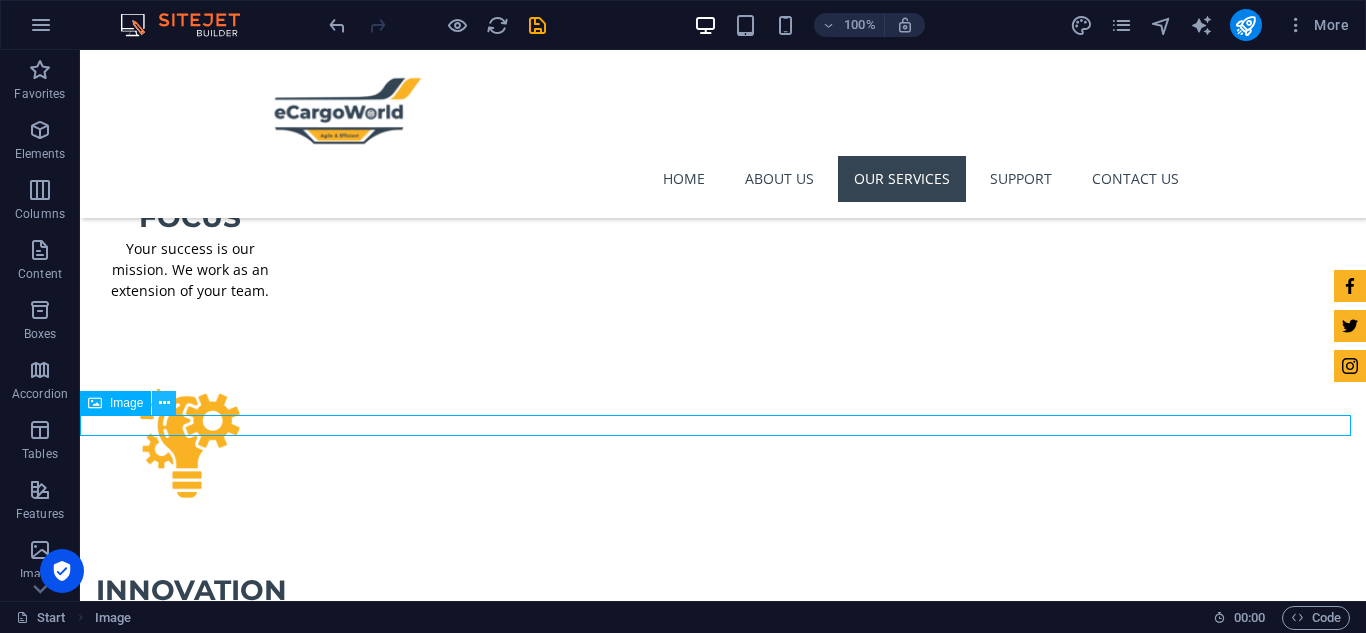 click at bounding box center (164, 403) 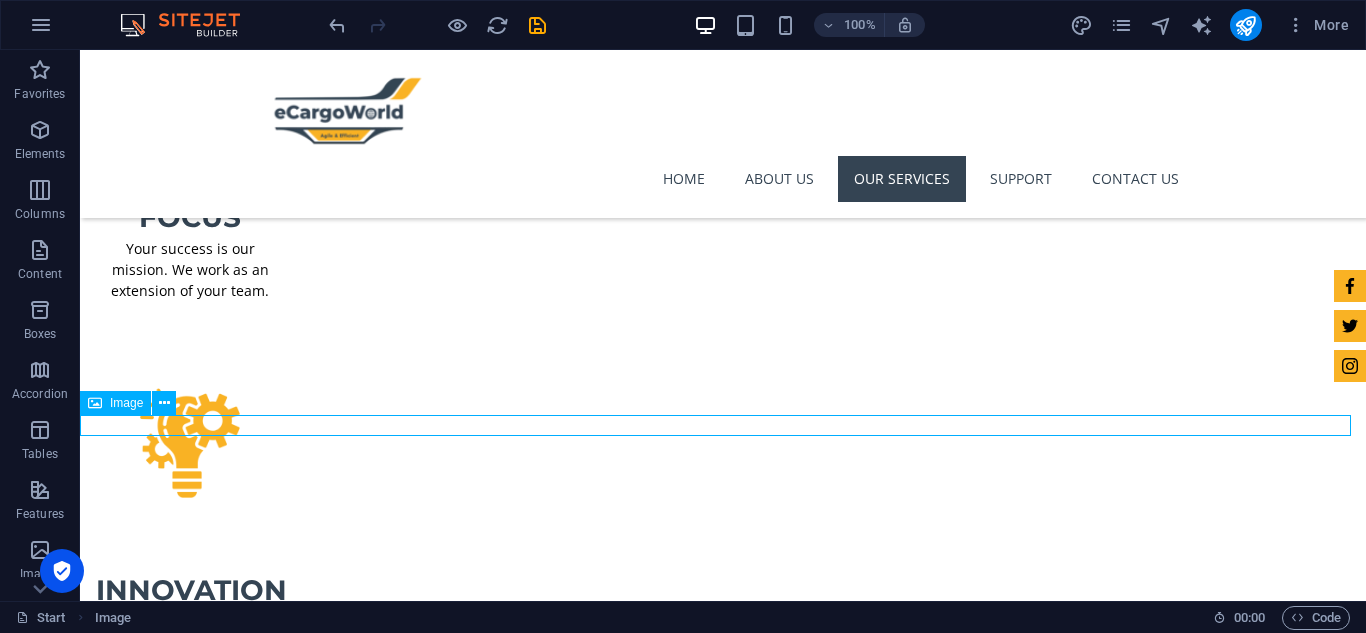 click on "Image" at bounding box center [126, 403] 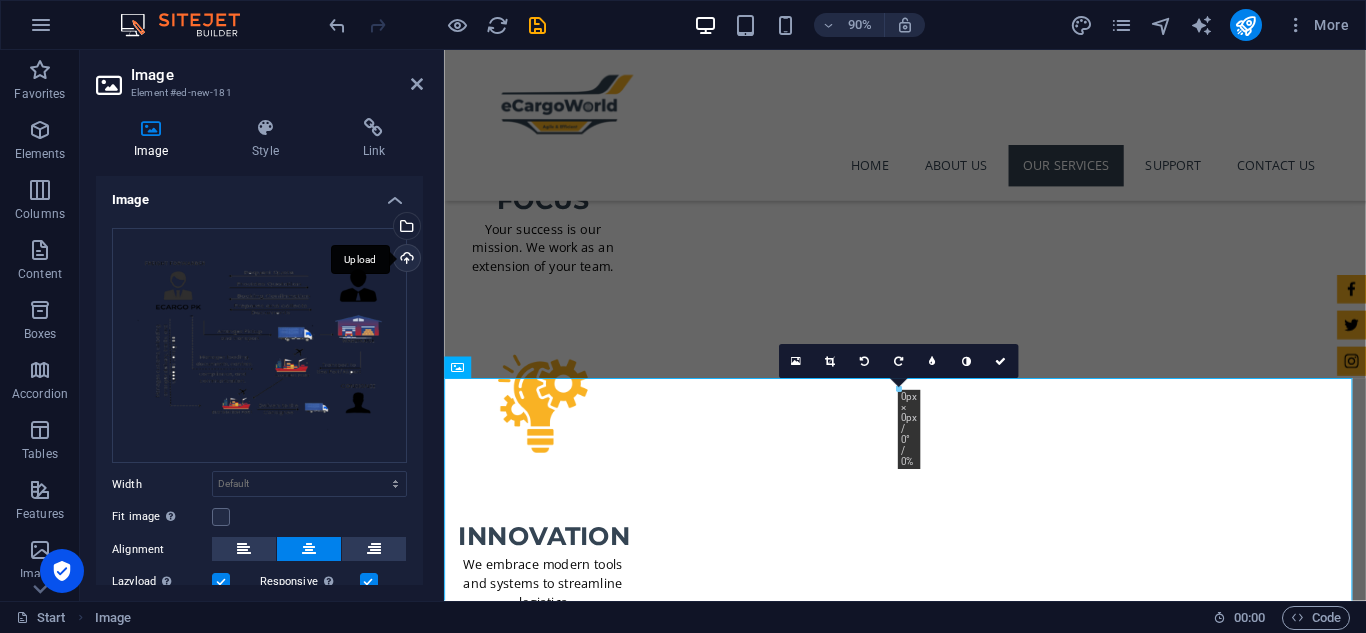 click on "Upload" at bounding box center [405, 260] 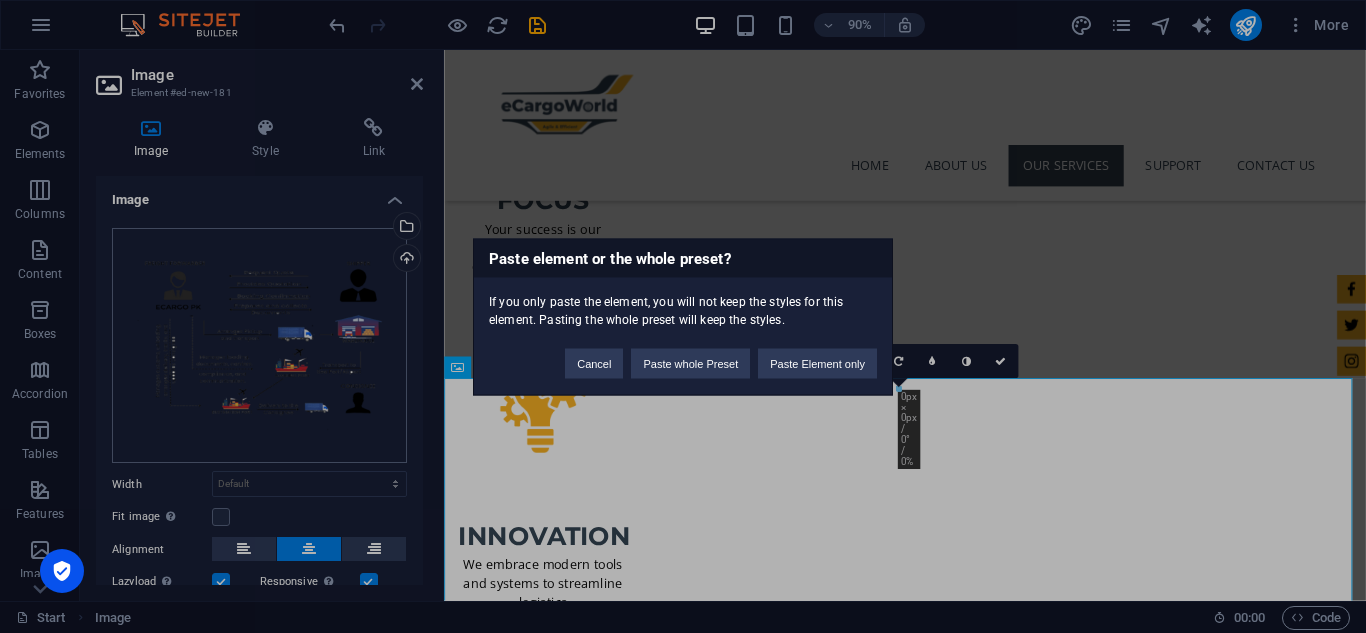 type 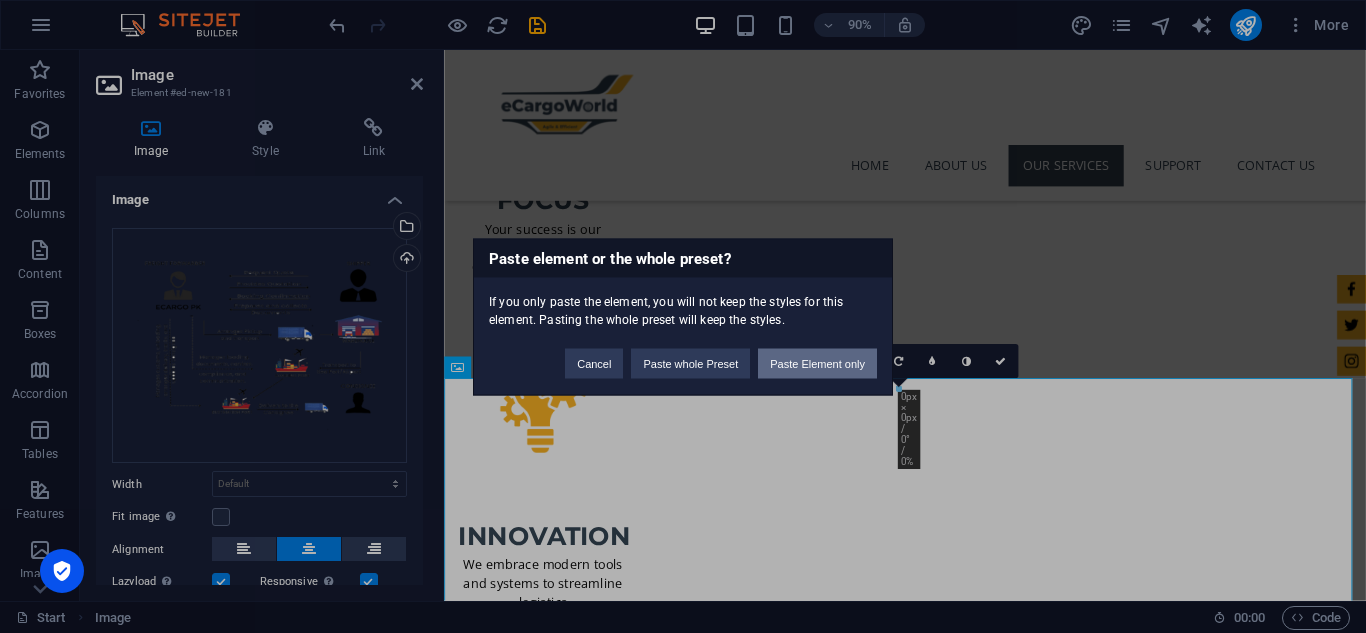 click on "Paste Element only" at bounding box center (817, 363) 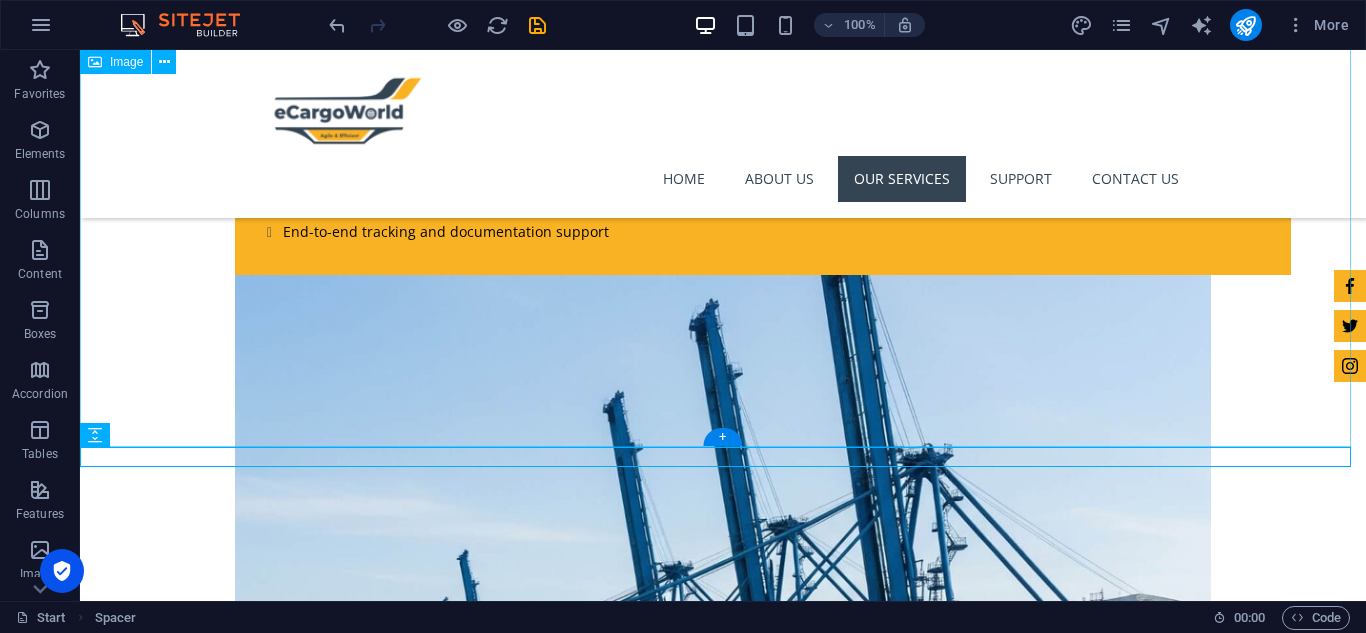 scroll, scrollTop: 5108, scrollLeft: 0, axis: vertical 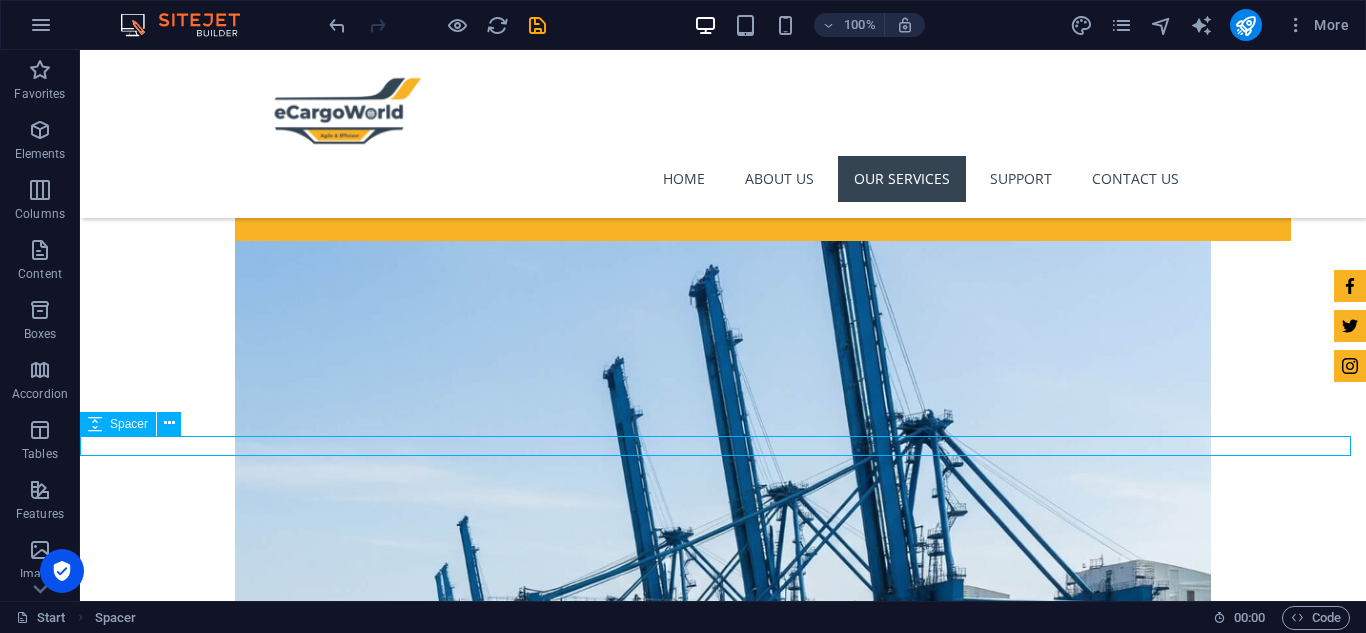 click at bounding box center [723, 4536] 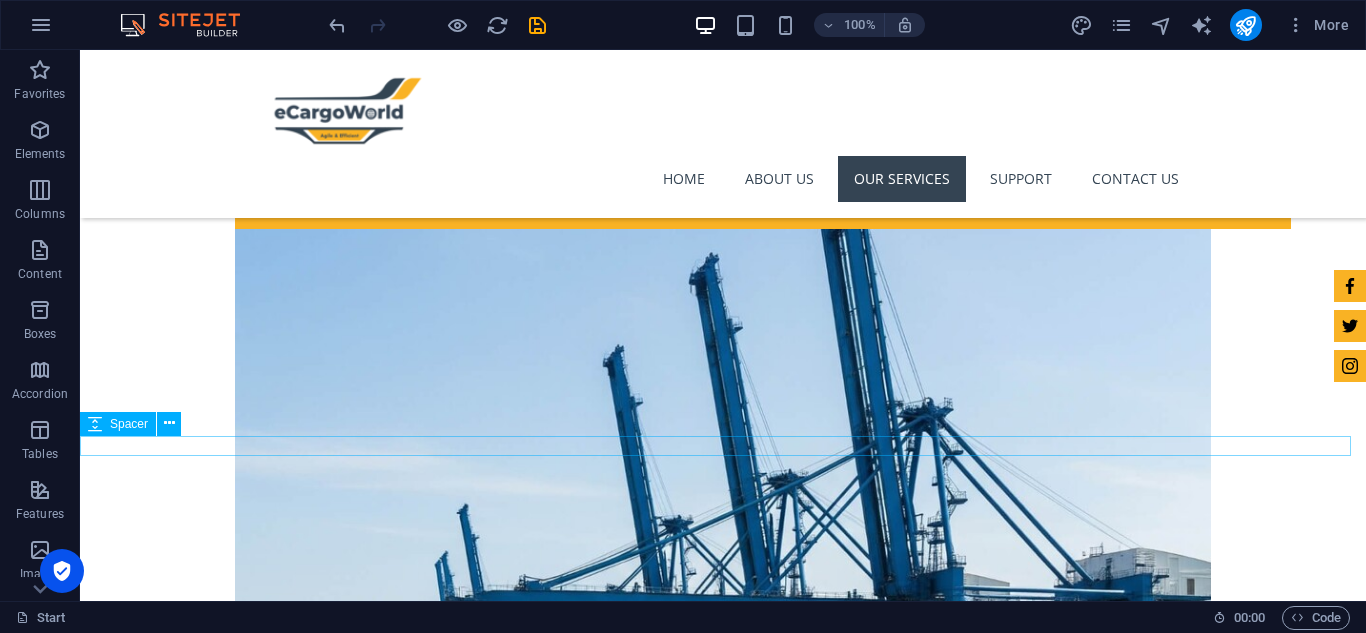 click at bounding box center (723, 4524) 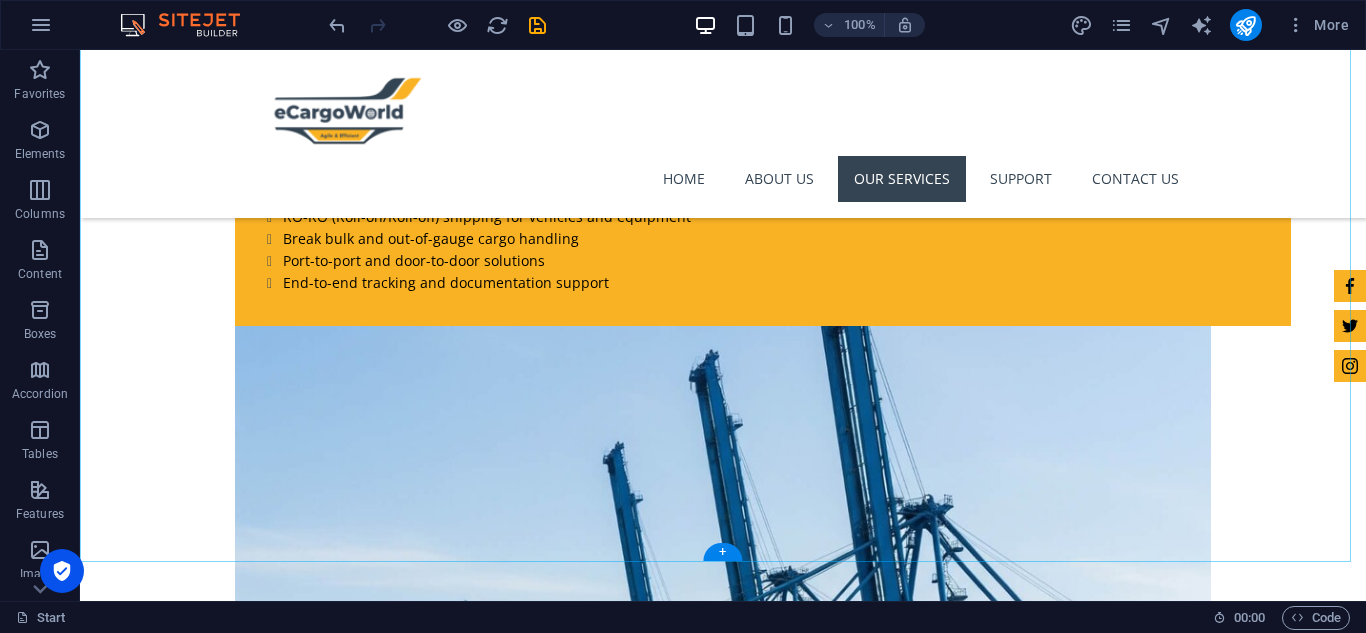 scroll, scrollTop: 5021, scrollLeft: 0, axis: vertical 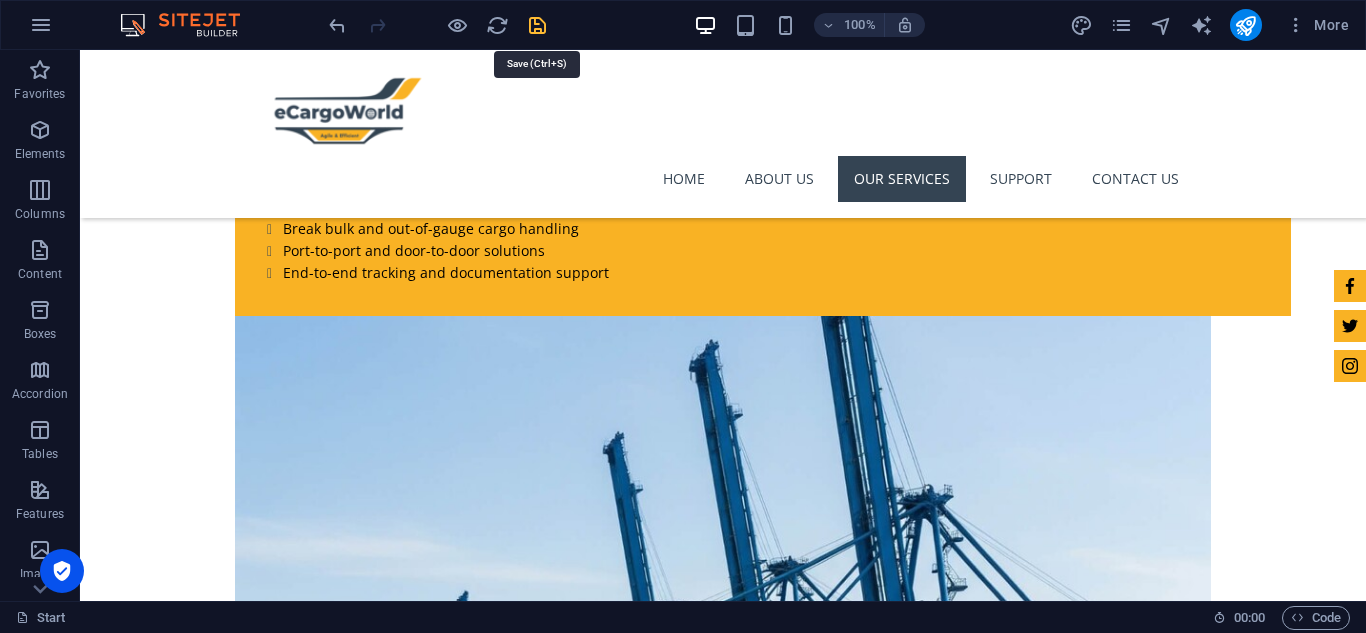click at bounding box center (537, 25) 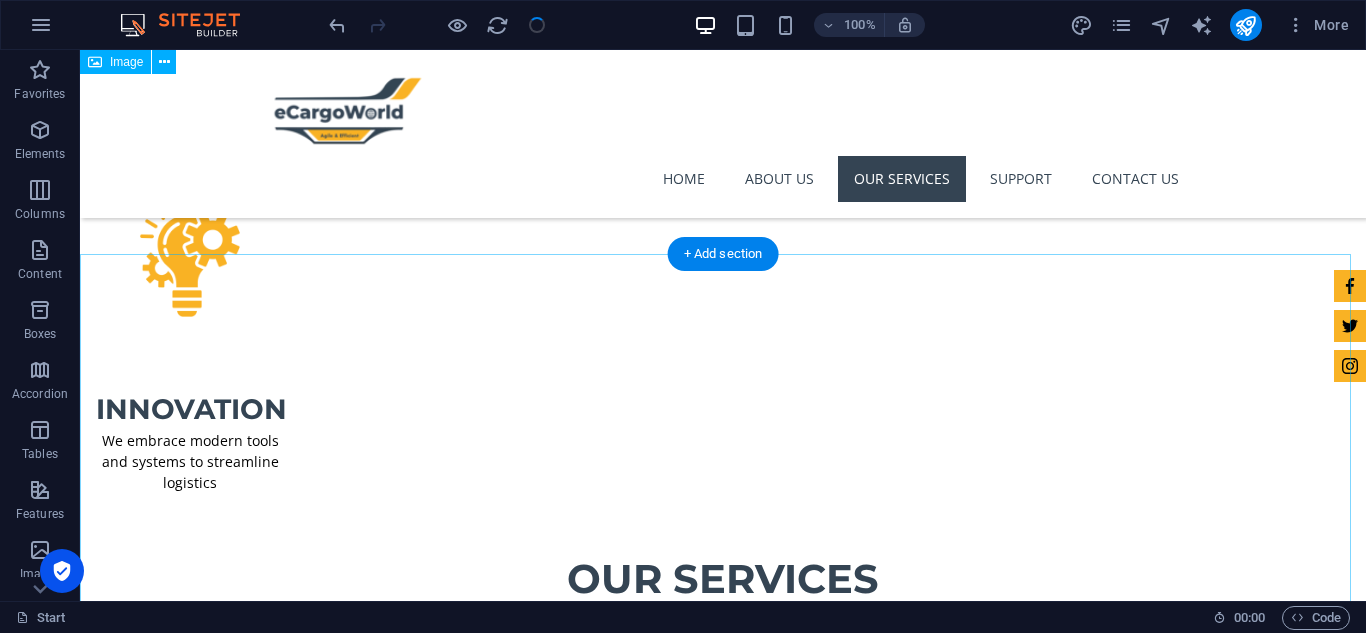 scroll, scrollTop: 4261, scrollLeft: 0, axis: vertical 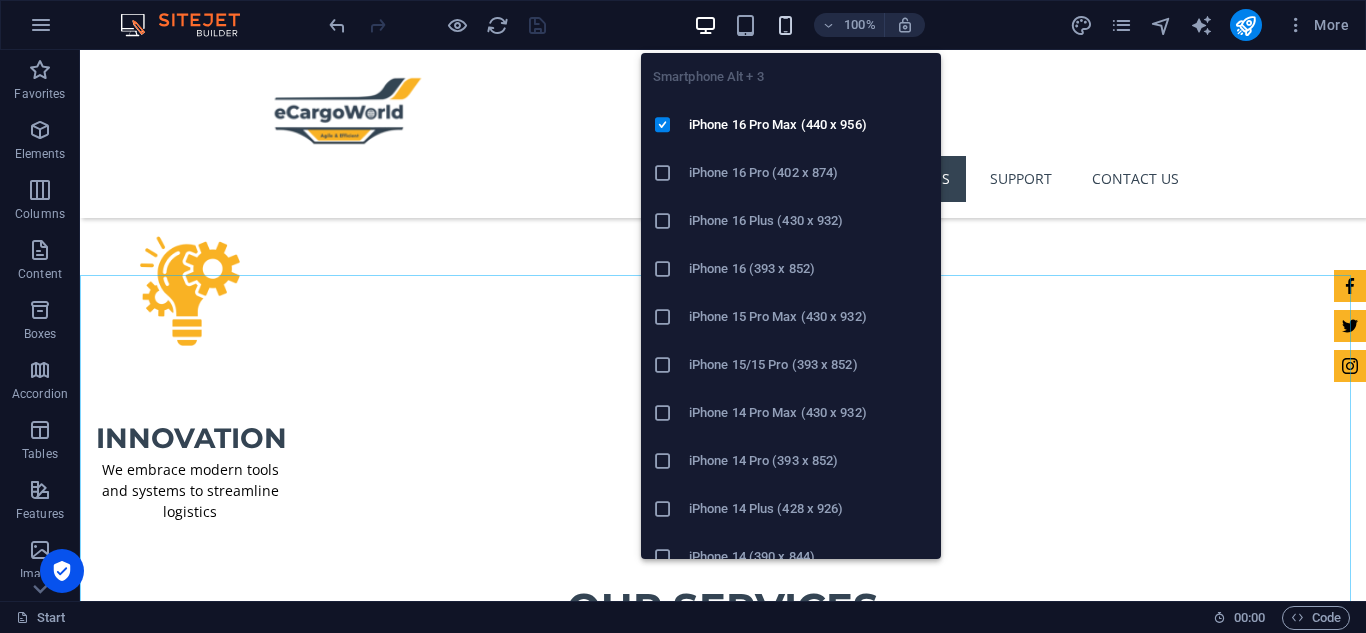 click at bounding box center (785, 25) 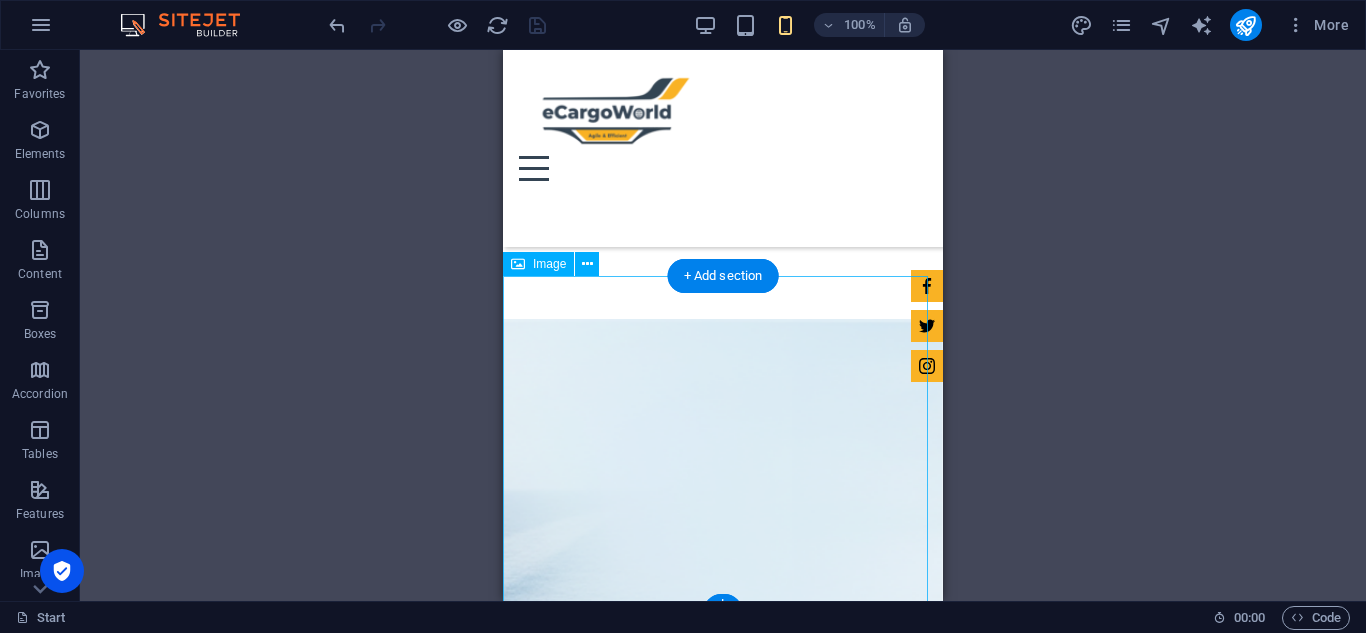scroll, scrollTop: 7495, scrollLeft: 0, axis: vertical 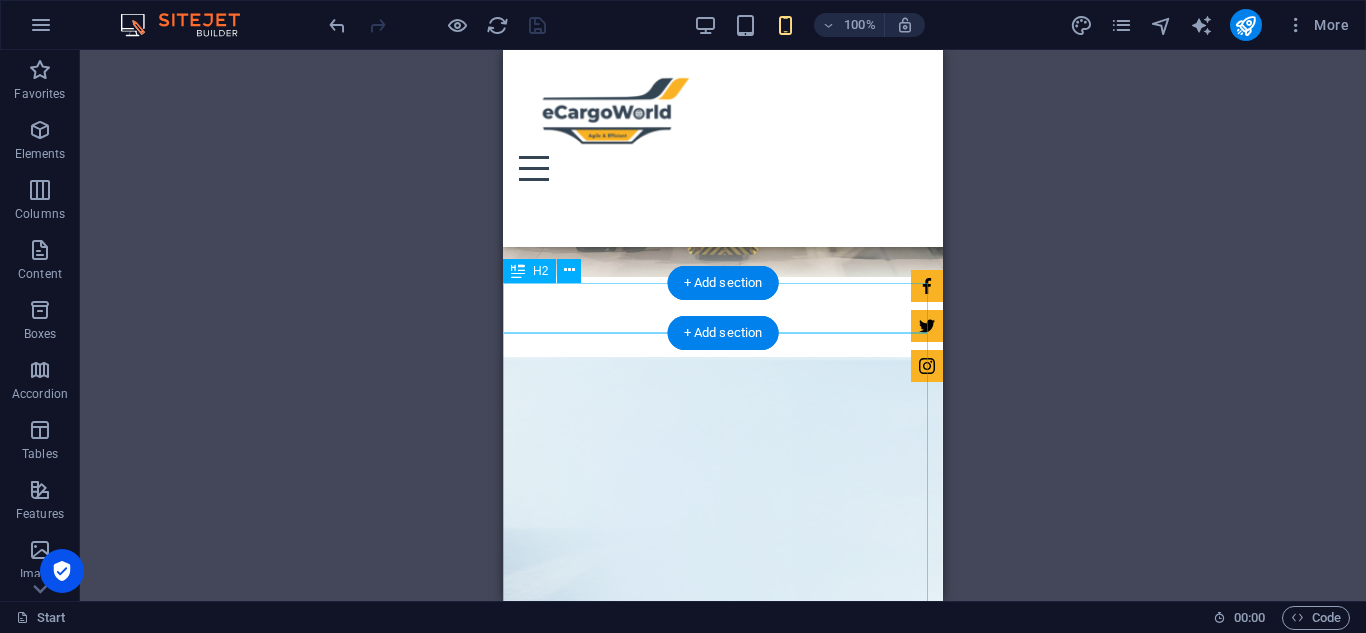 click on "Support" at bounding box center [723, 1143] 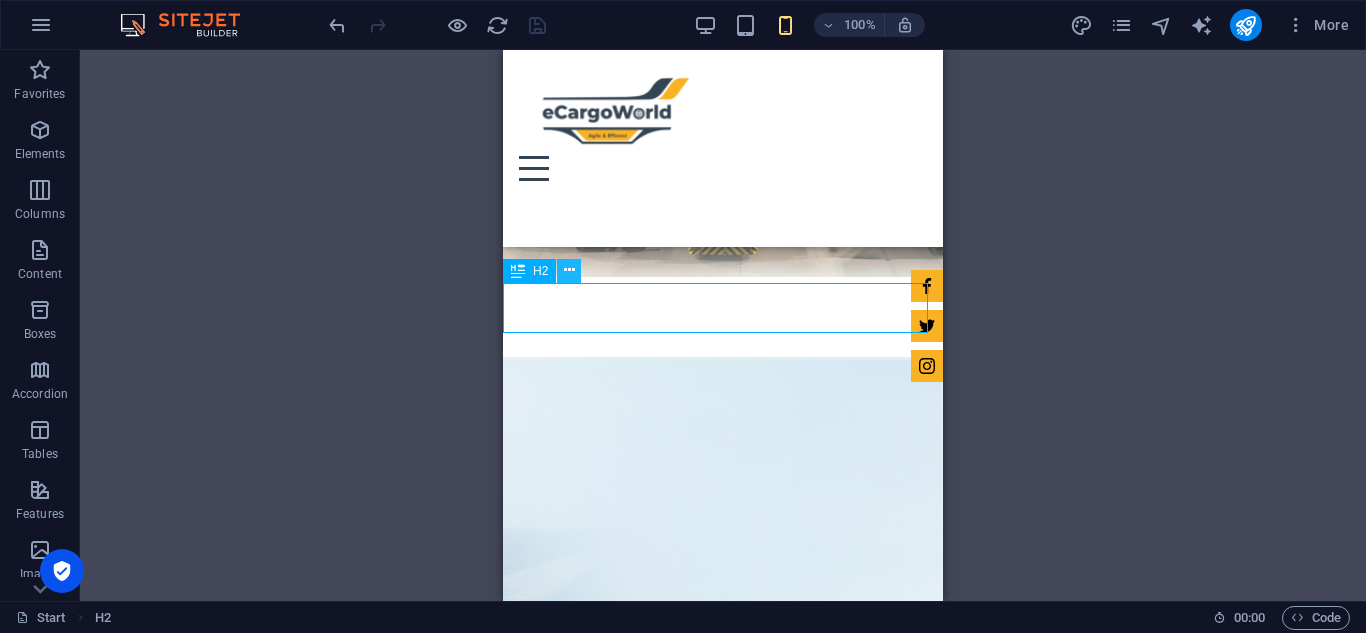 click at bounding box center [569, 270] 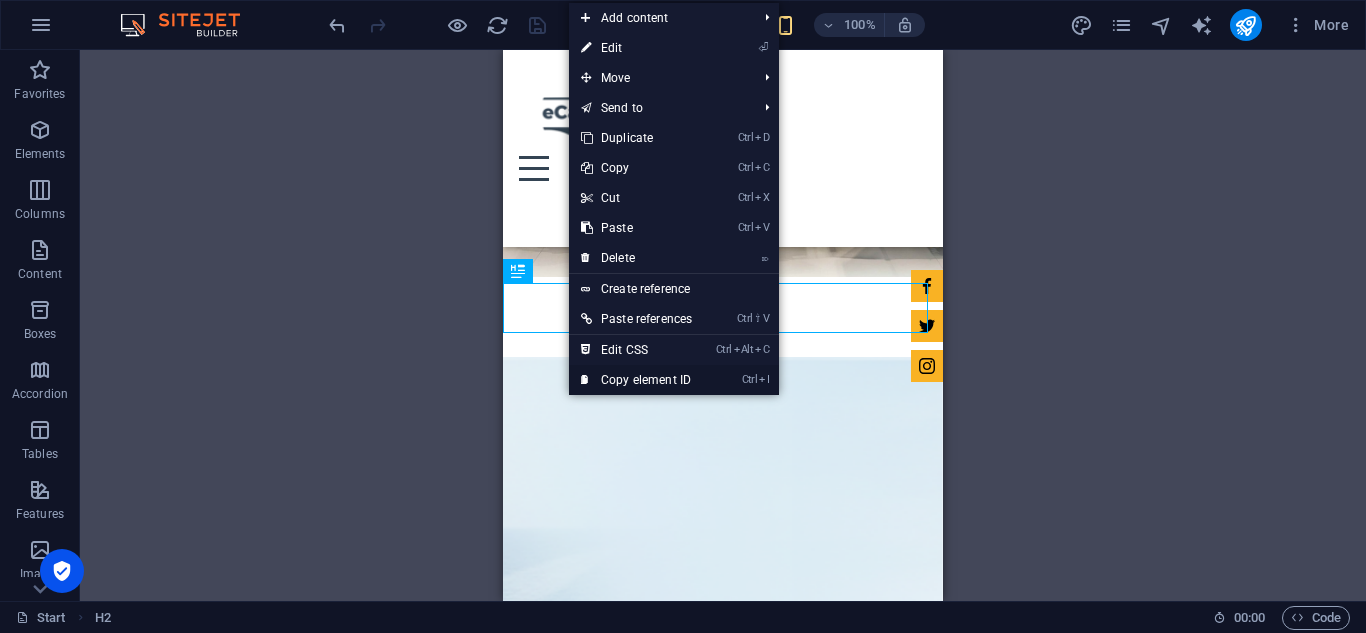click on "Ctrl I  Copy element ID" at bounding box center [674, 380] 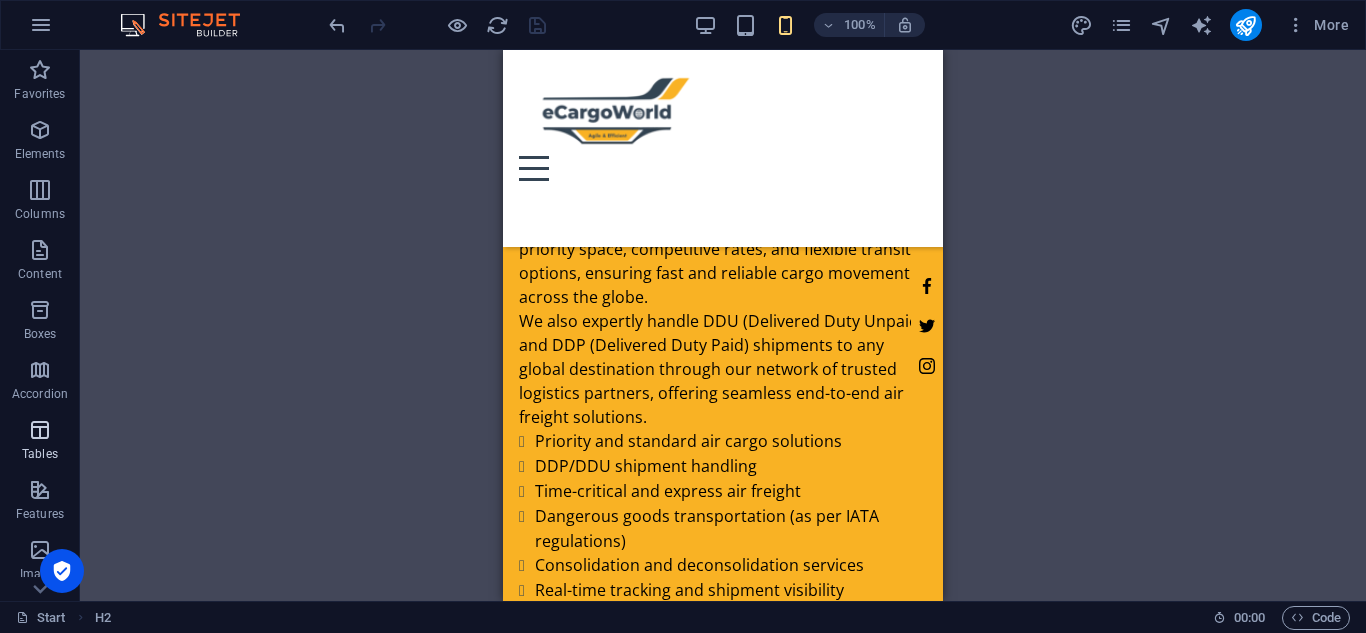 scroll, scrollTop: 6695, scrollLeft: 0, axis: vertical 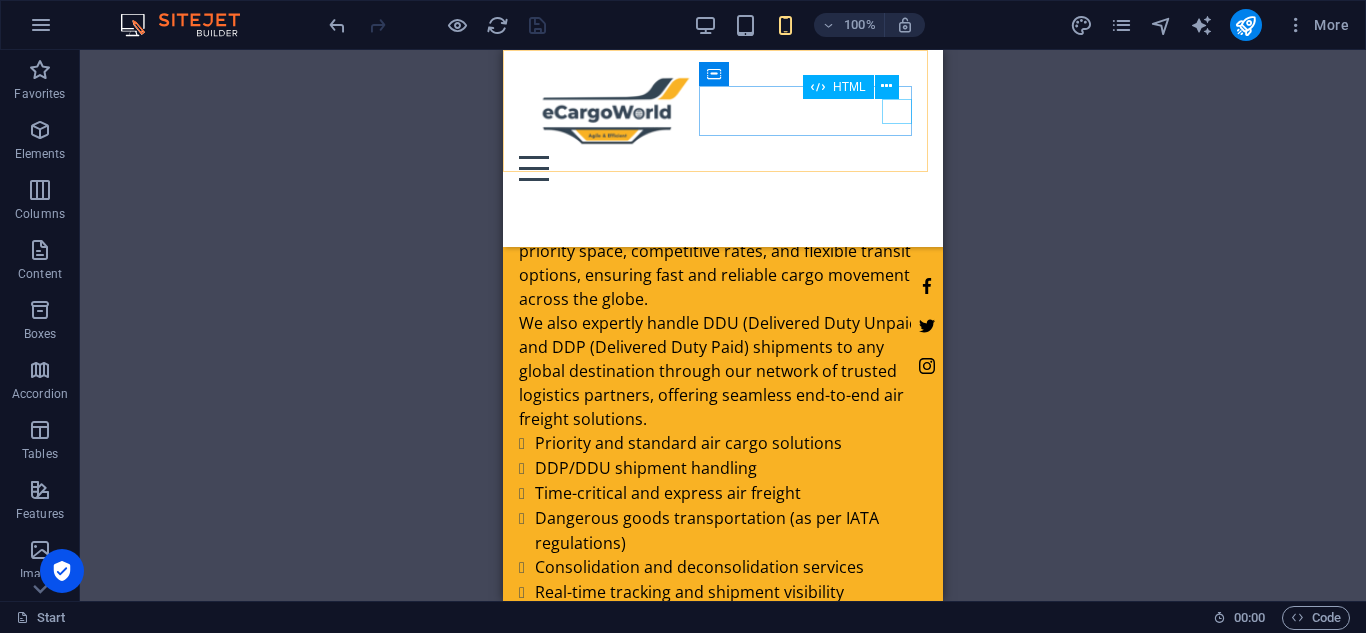 click at bounding box center (723, 168) 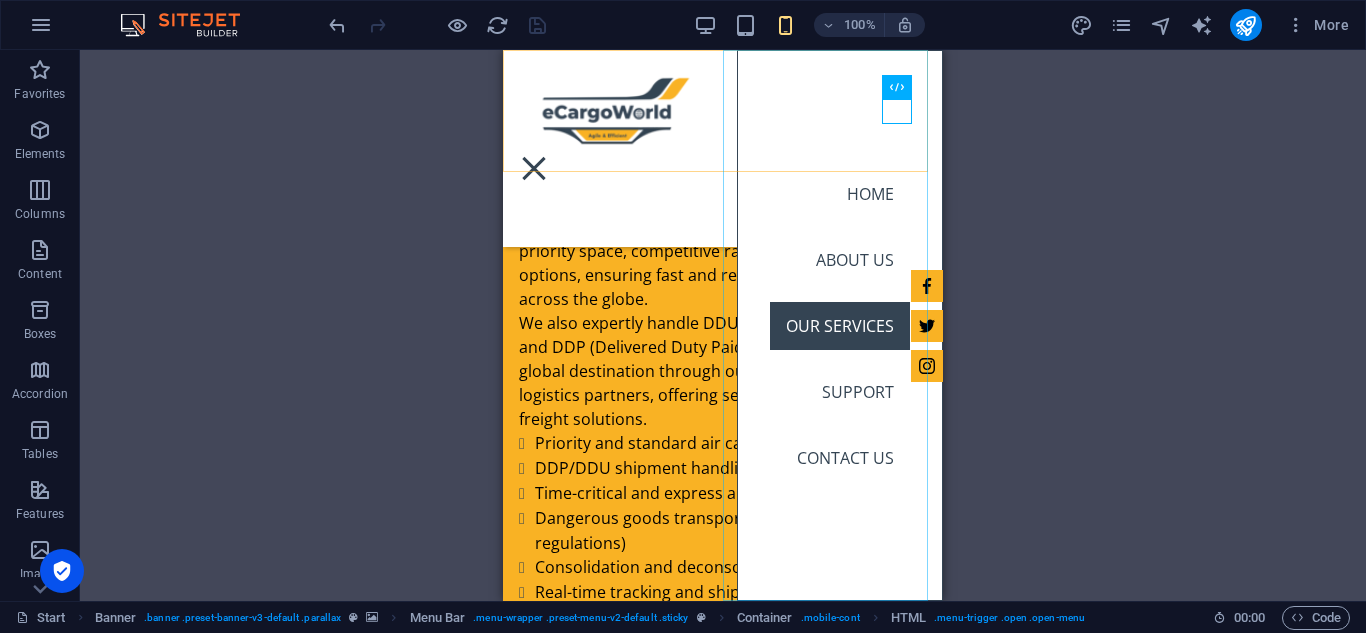 click on "Home About us Our Services Support Contact Us" at bounding box center [840, 325] 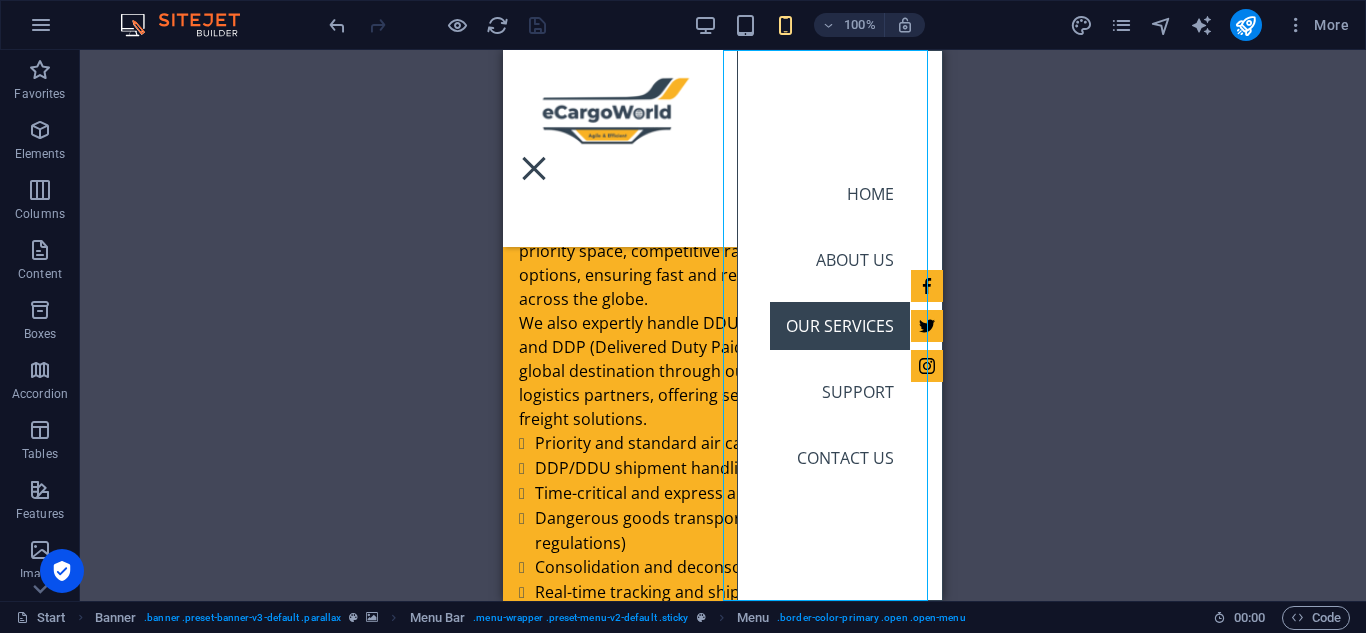 click on "Home About us Our Services Support Contact Us" at bounding box center (840, 325) 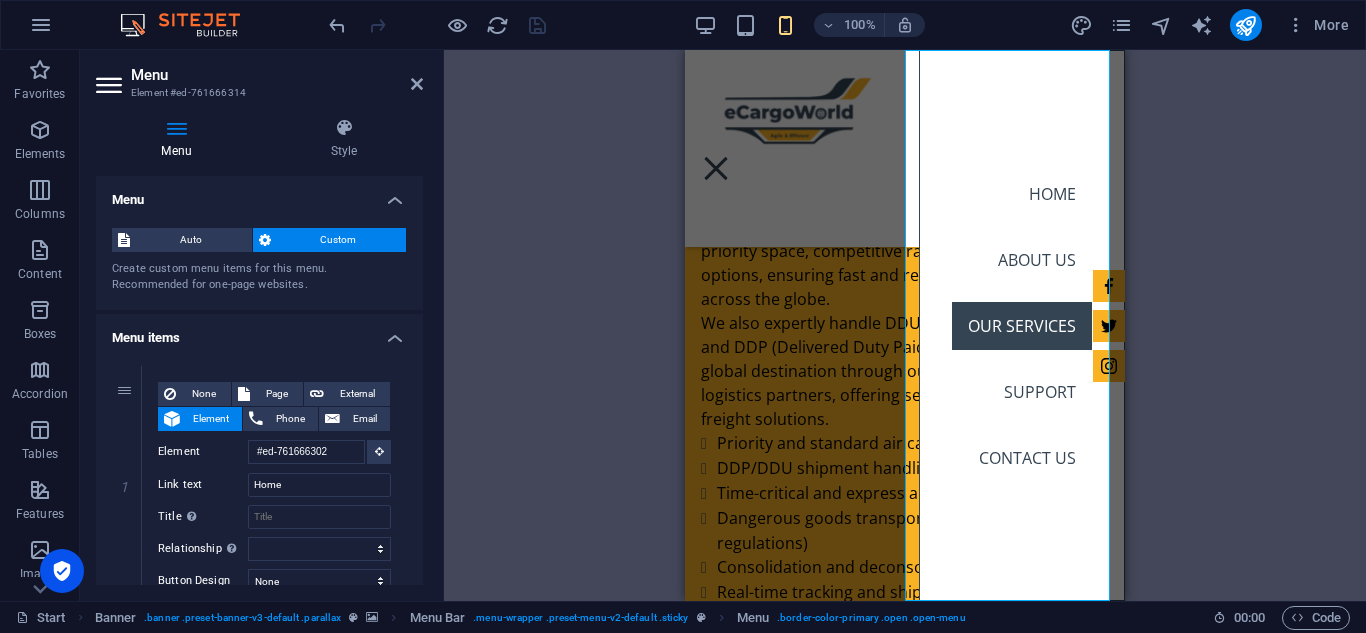 drag, startPoint x: 1034, startPoint y: 392, endPoint x: 331, endPoint y: 451, distance: 705.4715 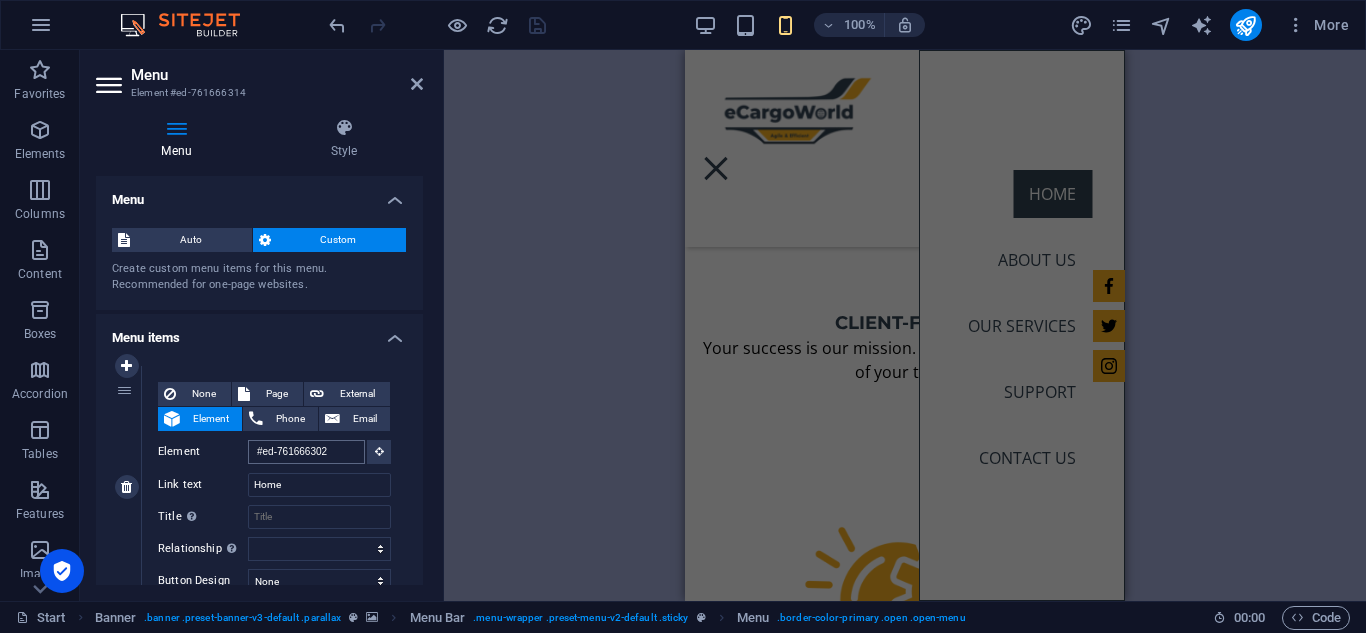 scroll, scrollTop: 31, scrollLeft: 0, axis: vertical 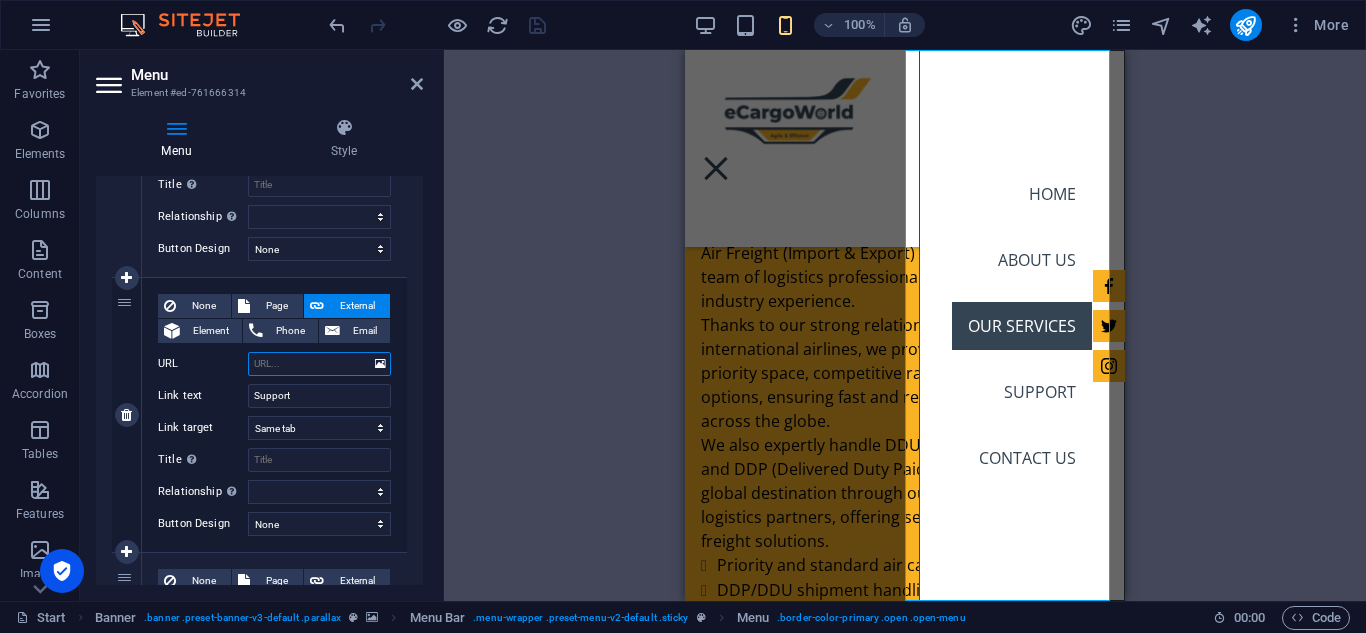 click on "URL" at bounding box center [319, 364] 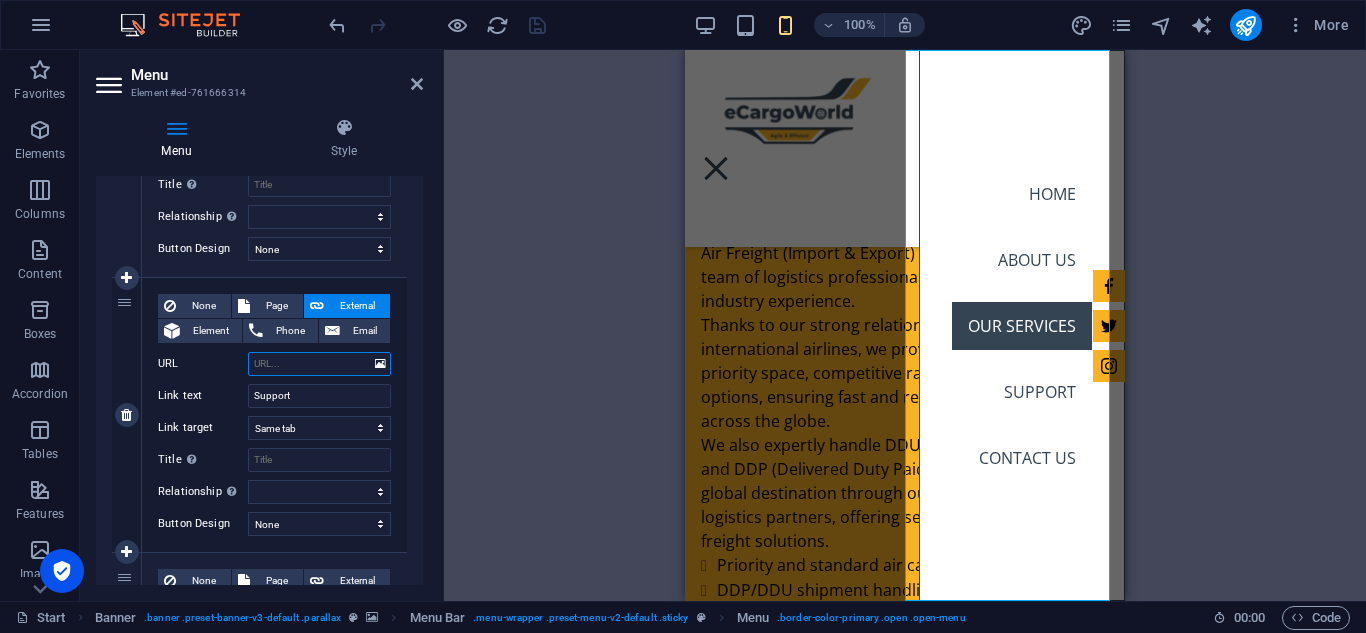 paste on "#ed-769738102" 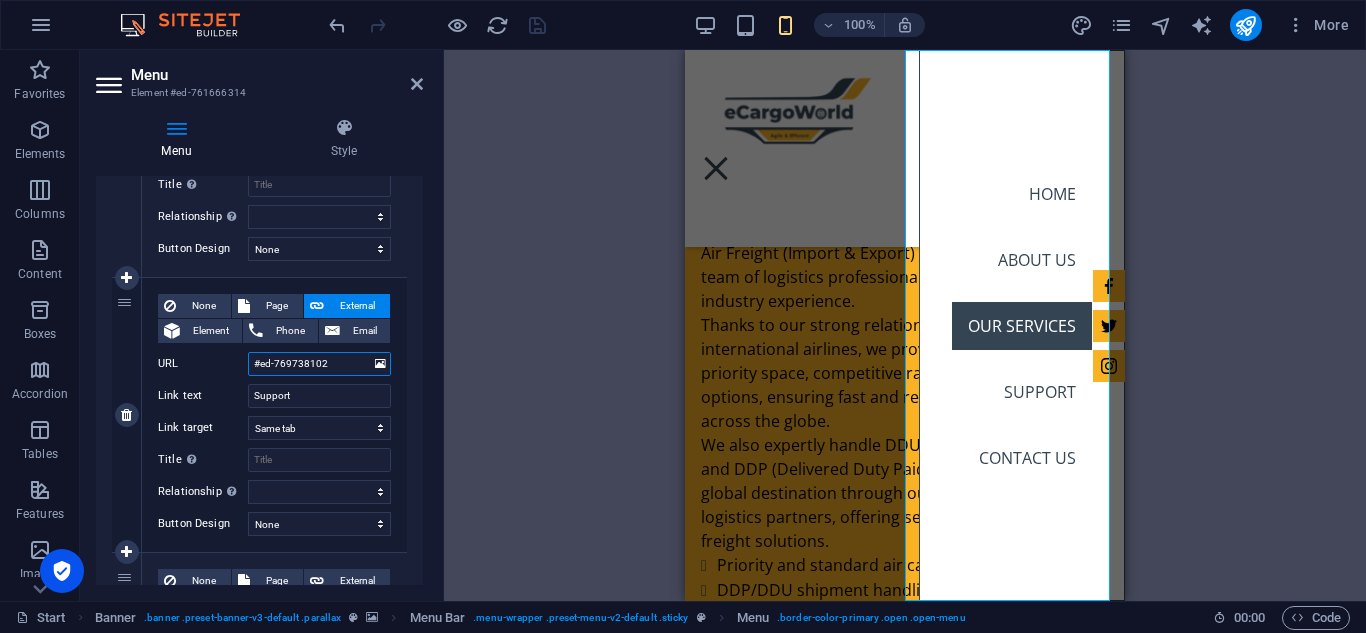 select 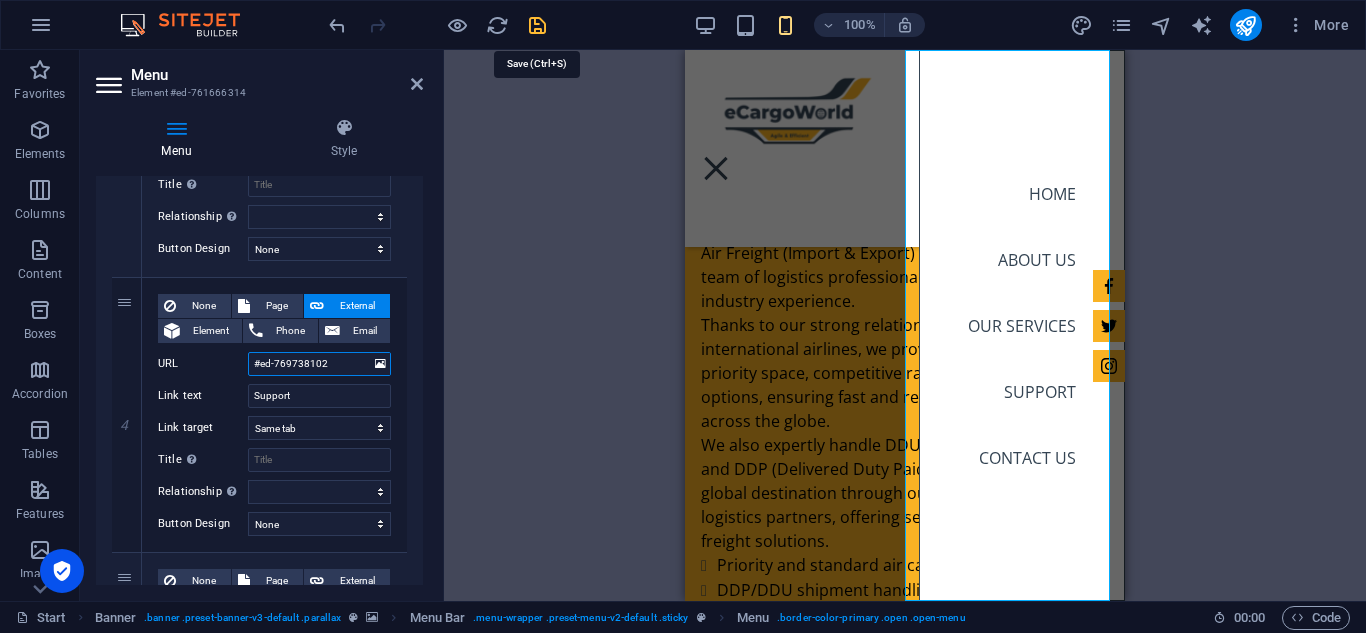 type on "#ed-769738102" 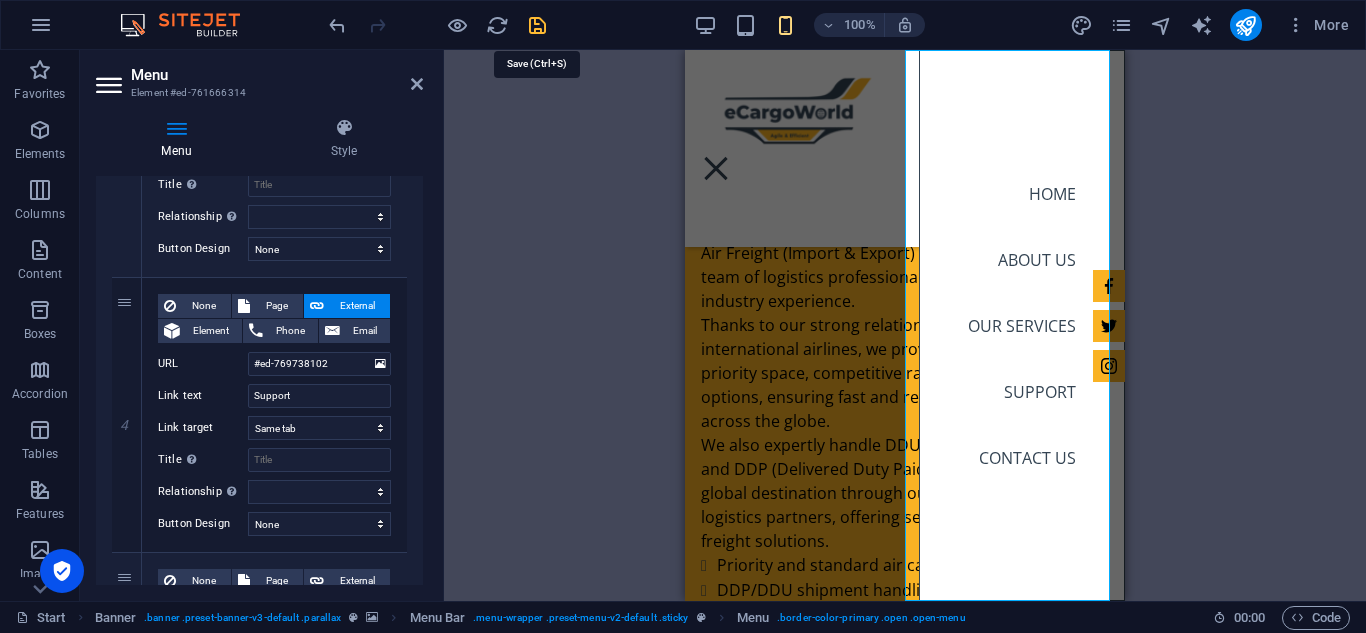 click at bounding box center (537, 25) 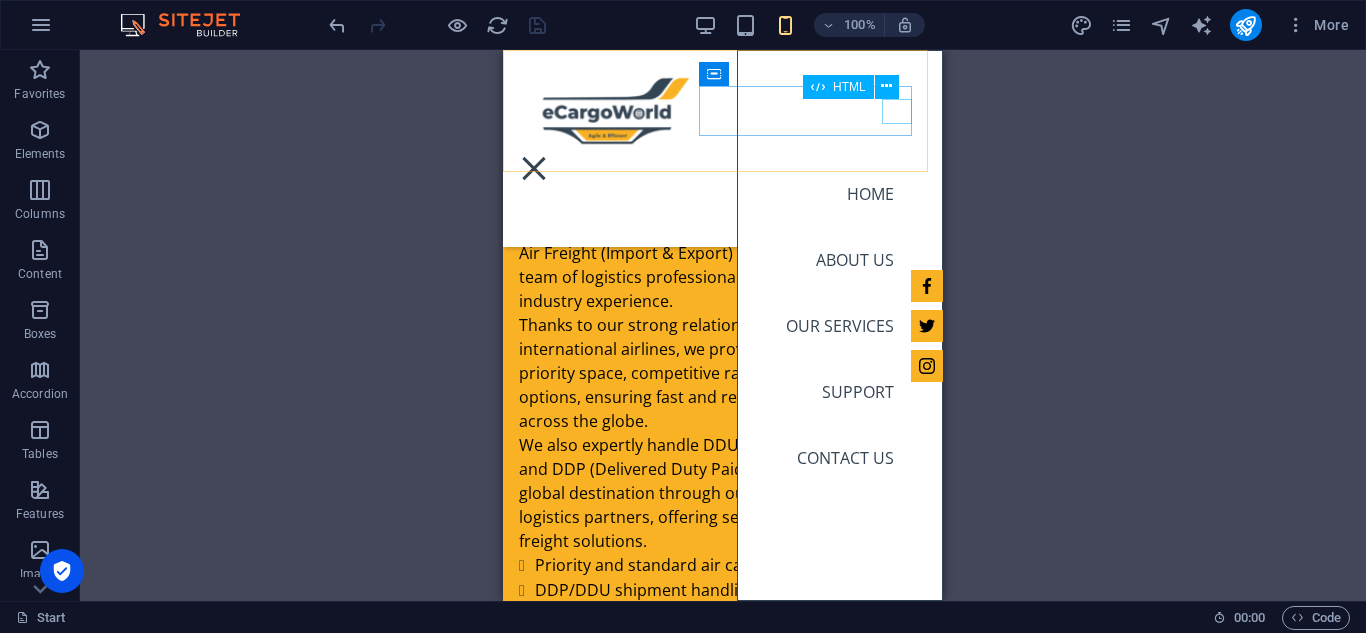 click at bounding box center (723, 168) 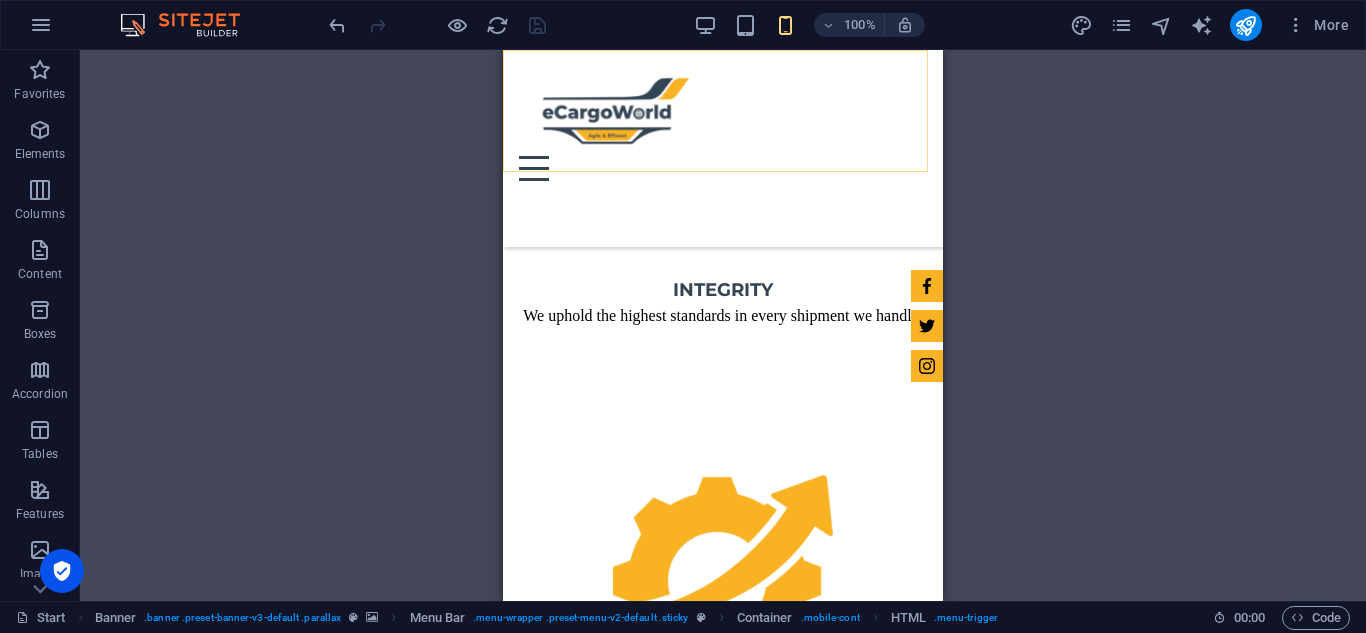 scroll, scrollTop: 3515, scrollLeft: 0, axis: vertical 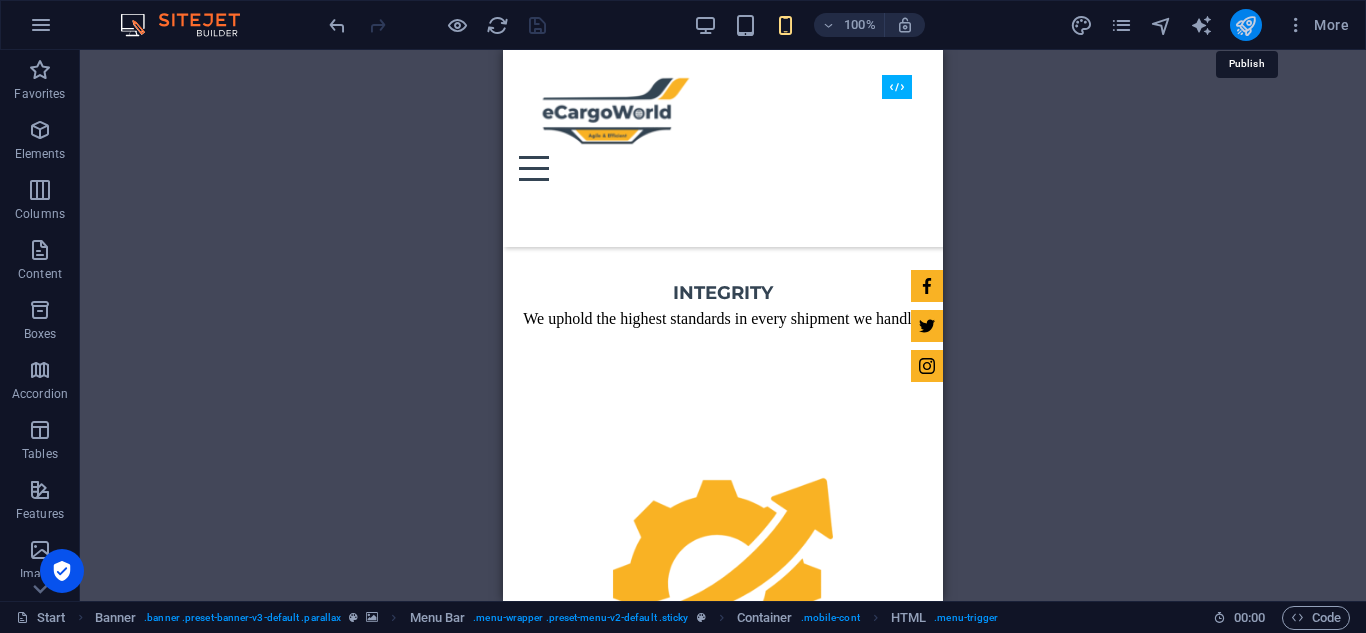 click at bounding box center (1245, 25) 